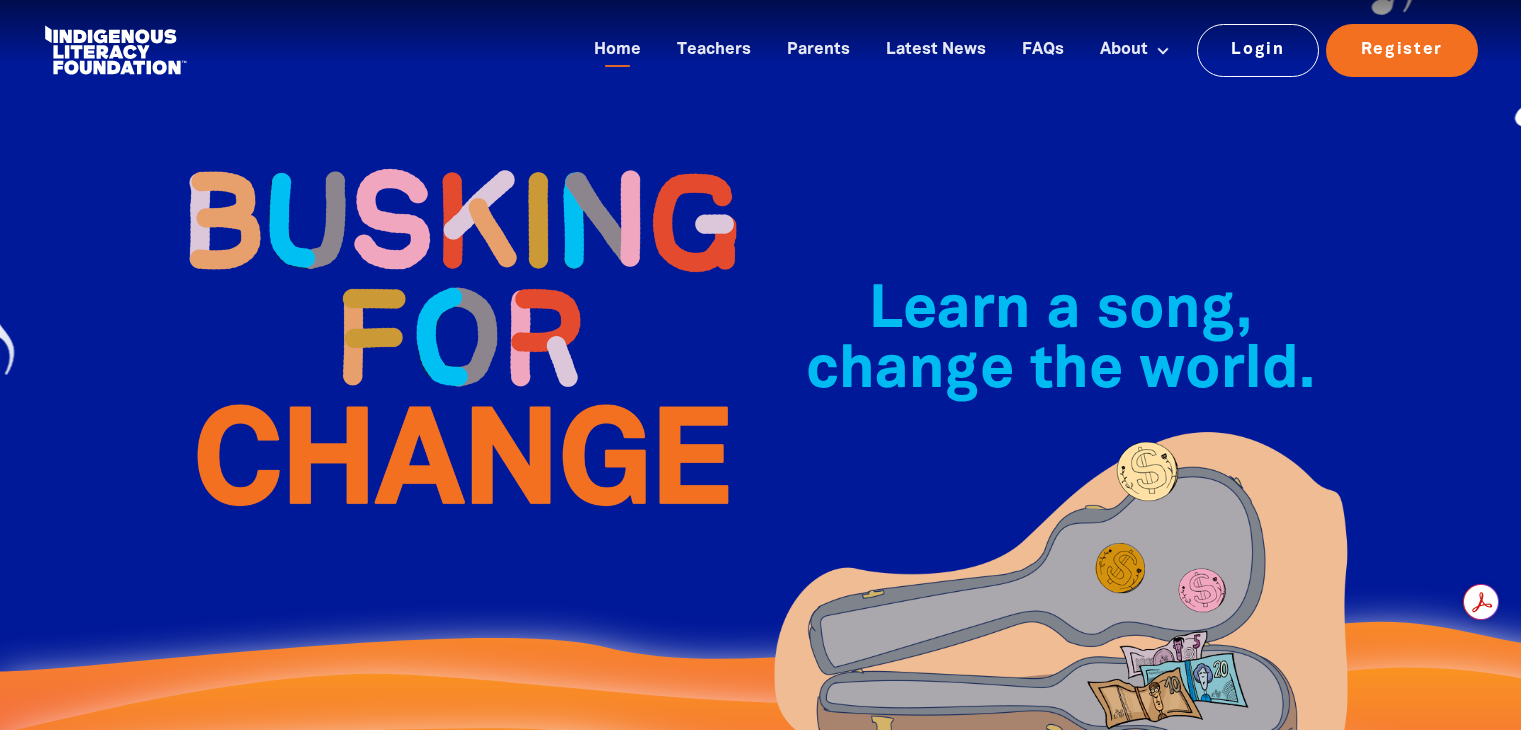 scroll, scrollTop: 0, scrollLeft: 0, axis: both 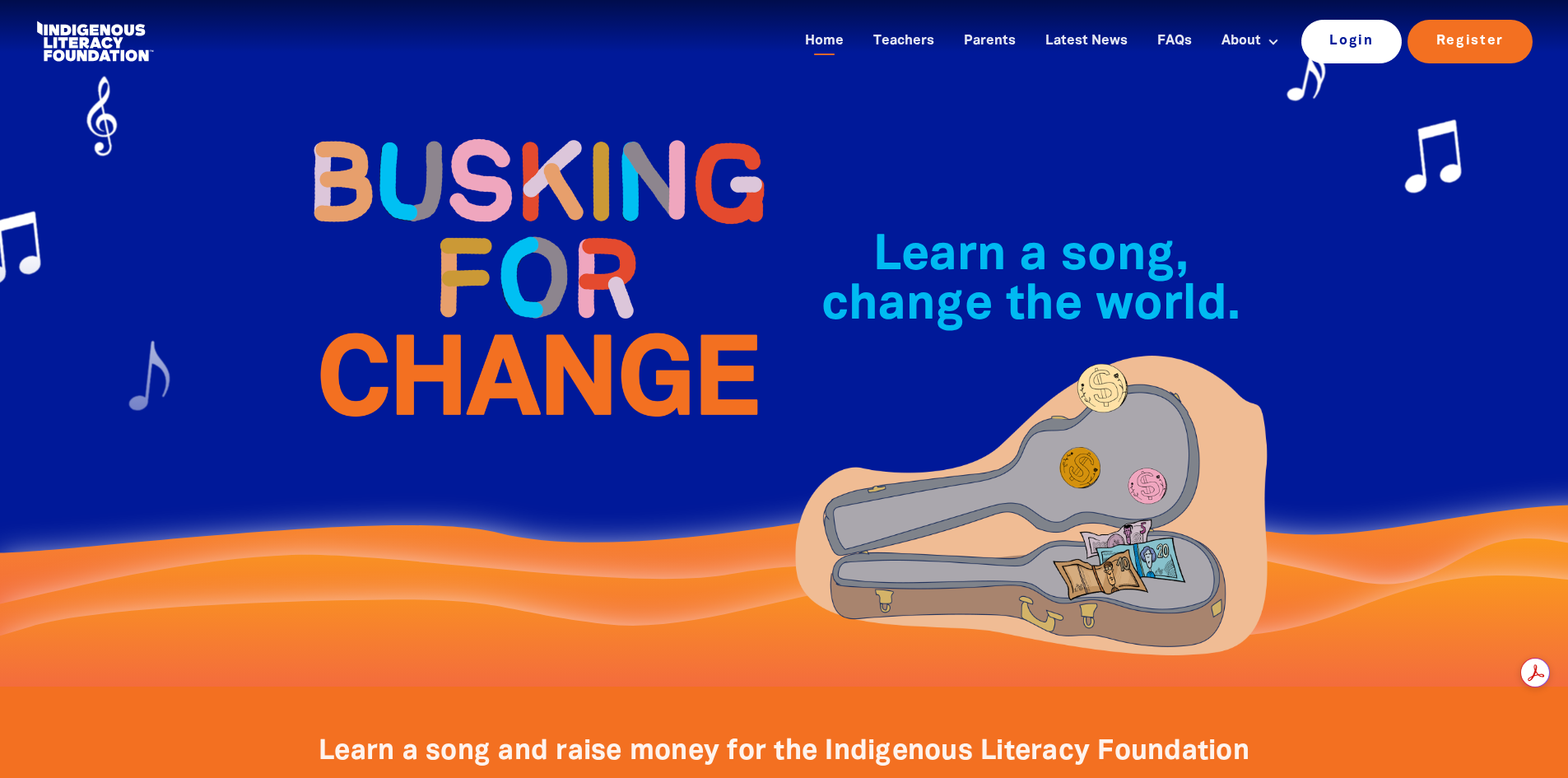 click on "Login" at bounding box center [1352, 41] 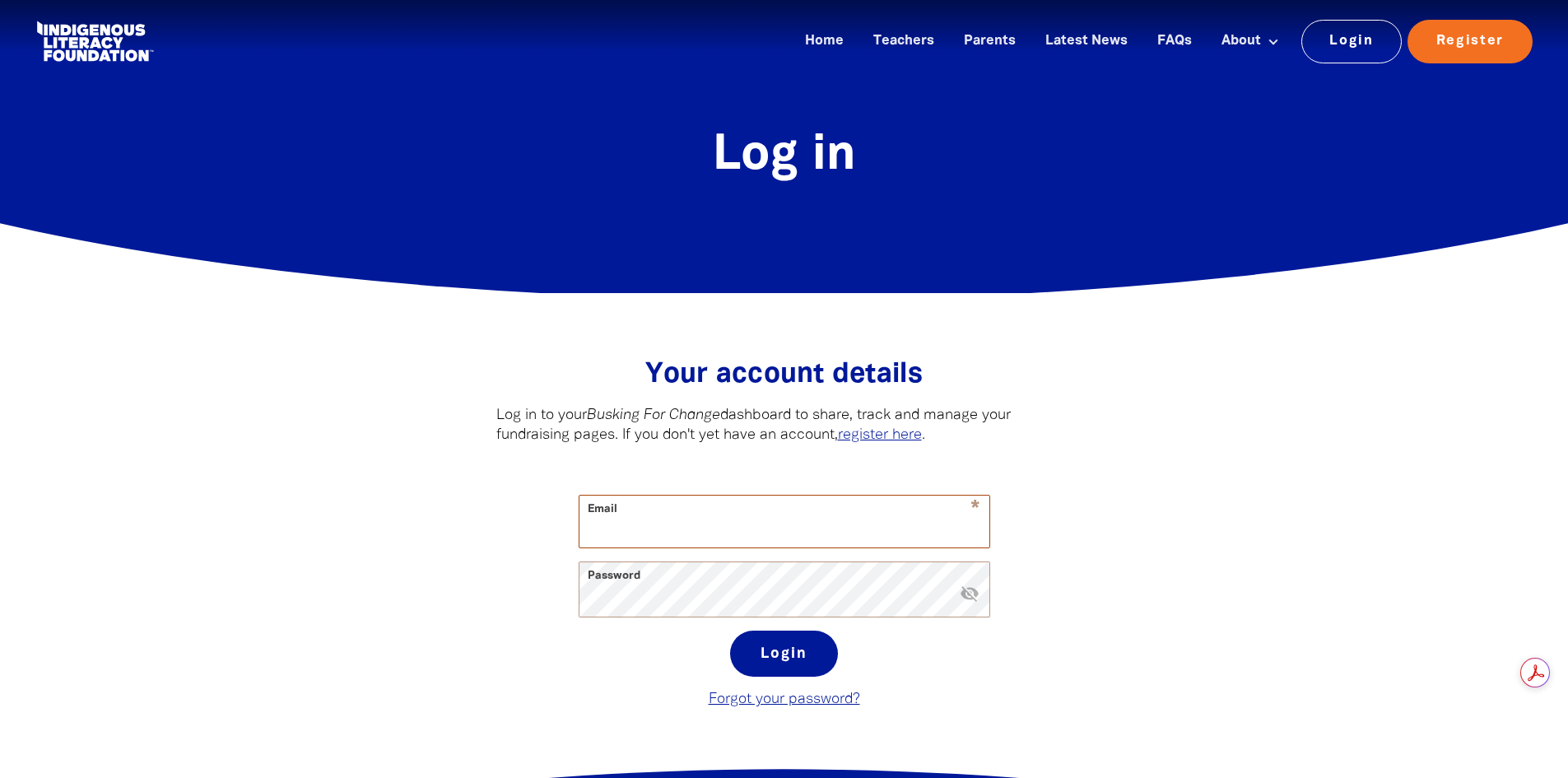 click on "Email" at bounding box center [784, 521] 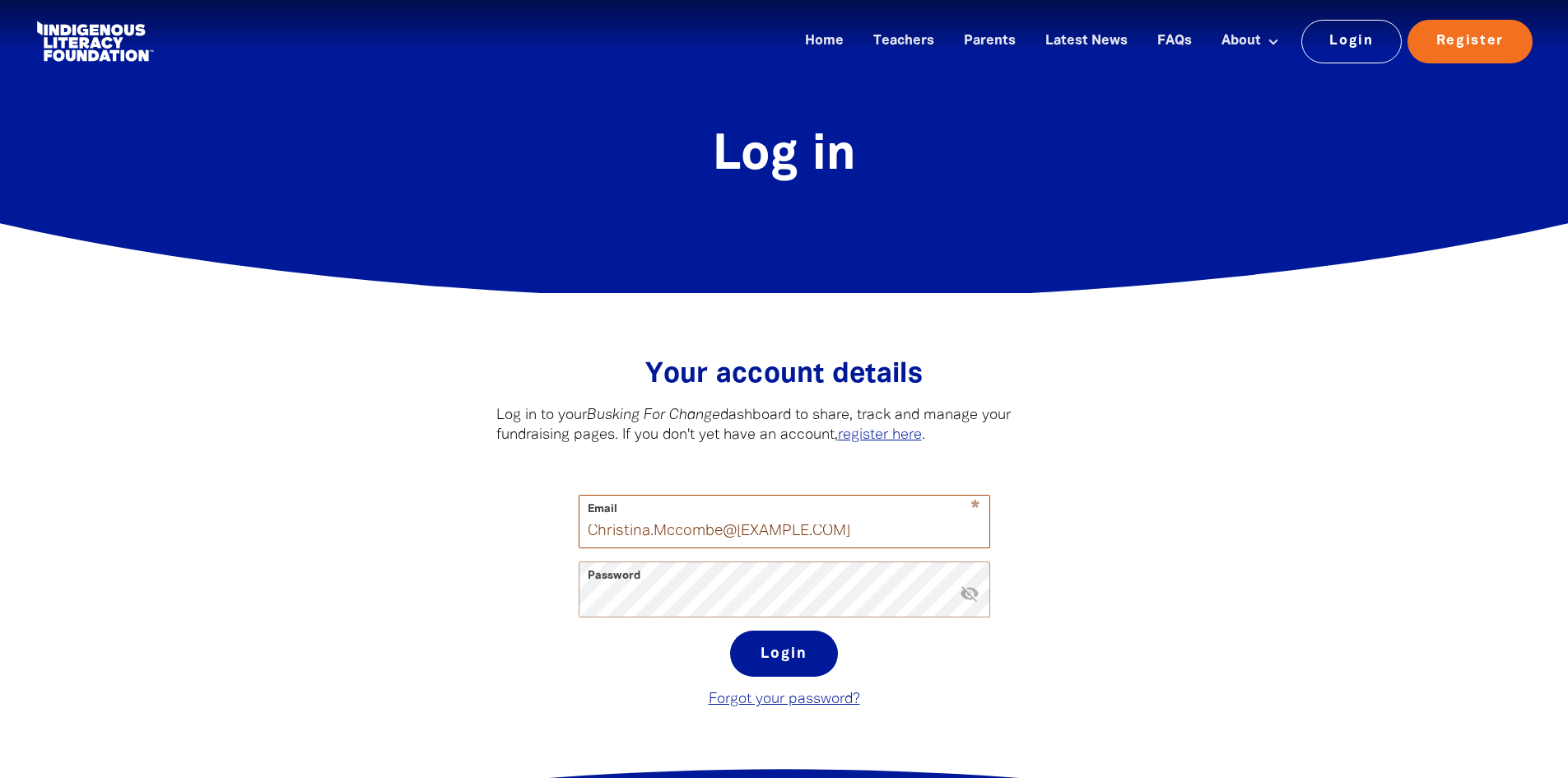 type on "Christina.Mccombe@[EXAMPLE.COM]" 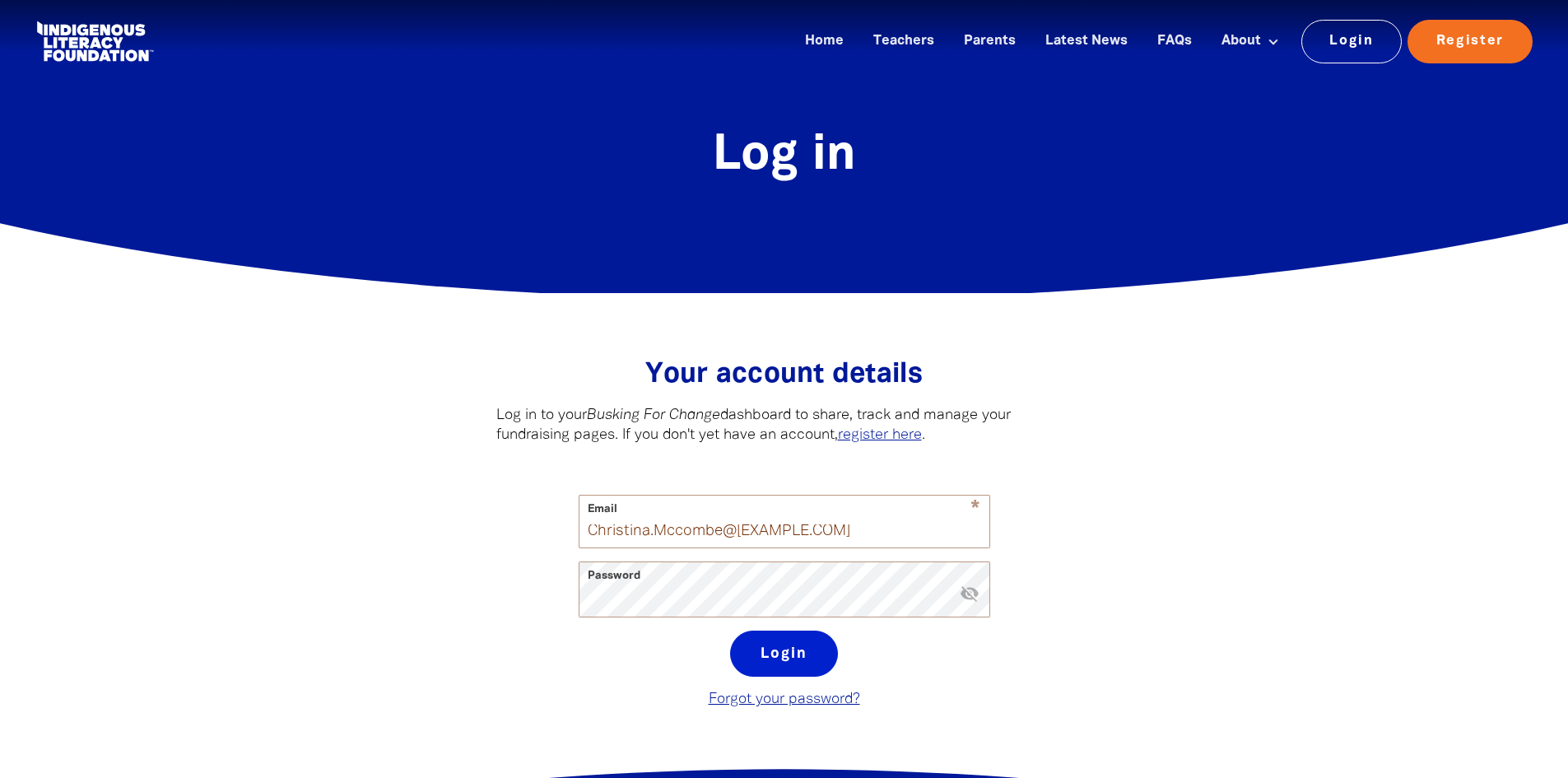 click on "Login" at bounding box center [784, 654] 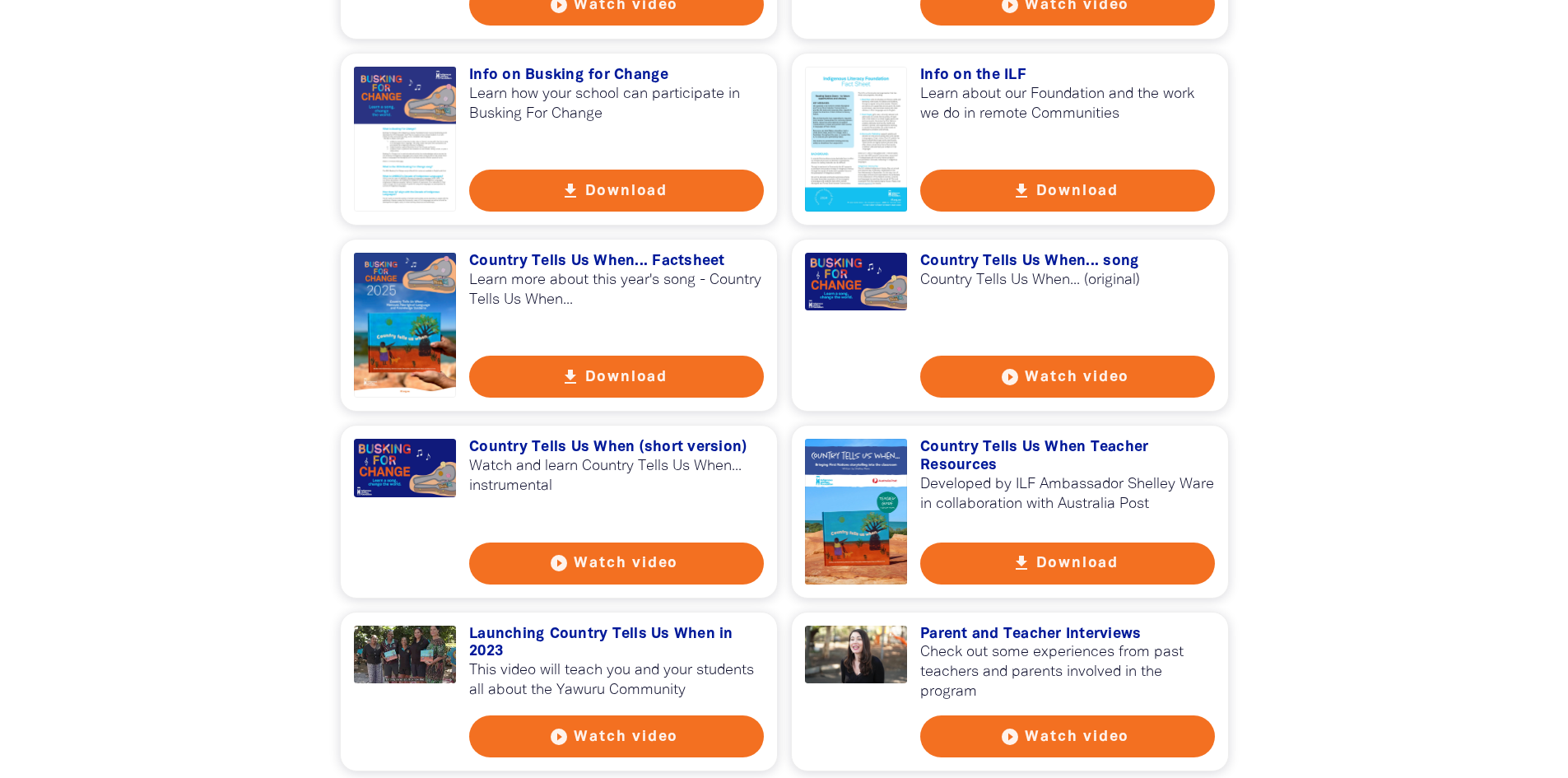 scroll, scrollTop: 1729, scrollLeft: 0, axis: vertical 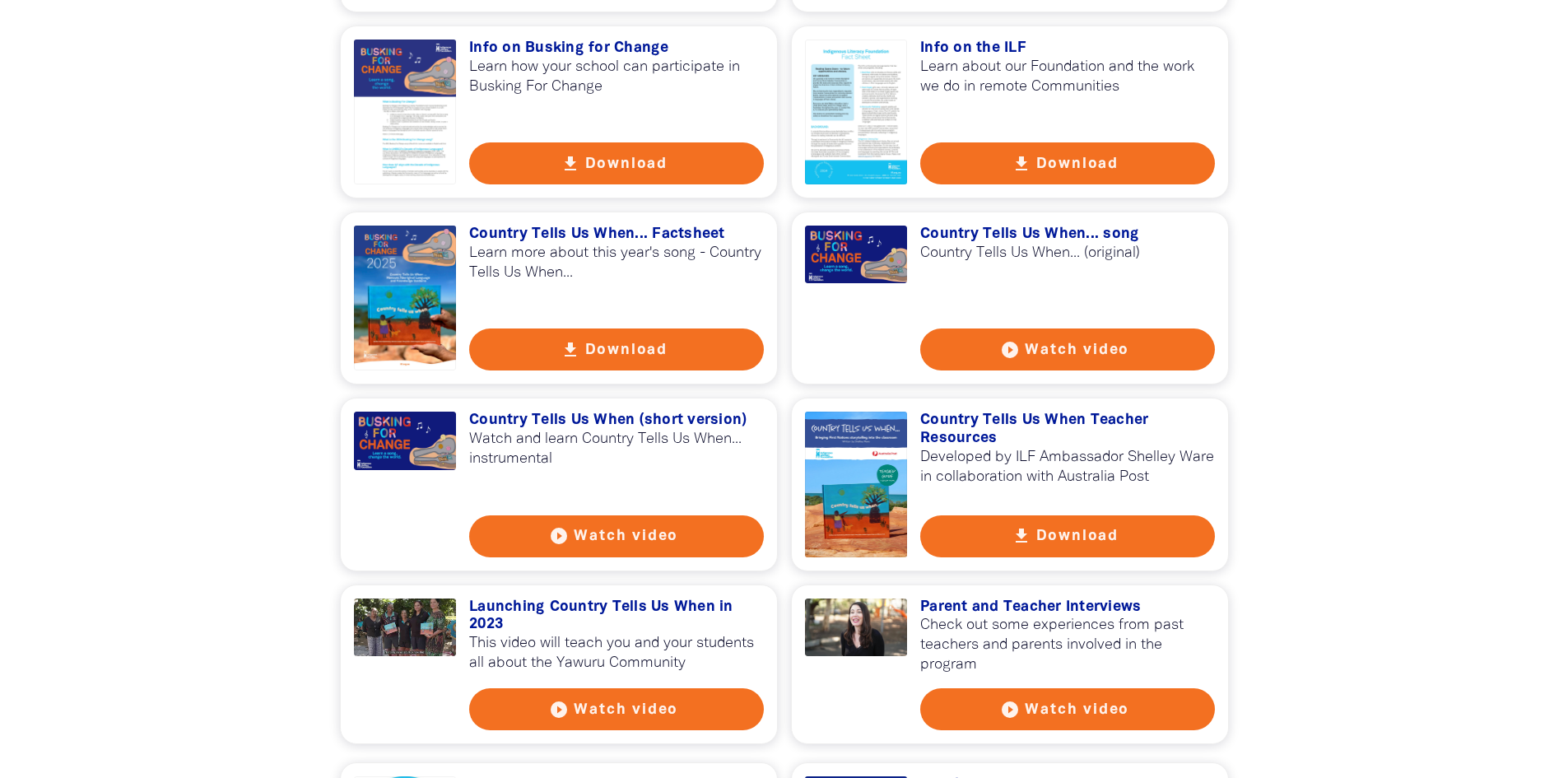 click on "get_app   Download" at bounding box center (1068, 536) 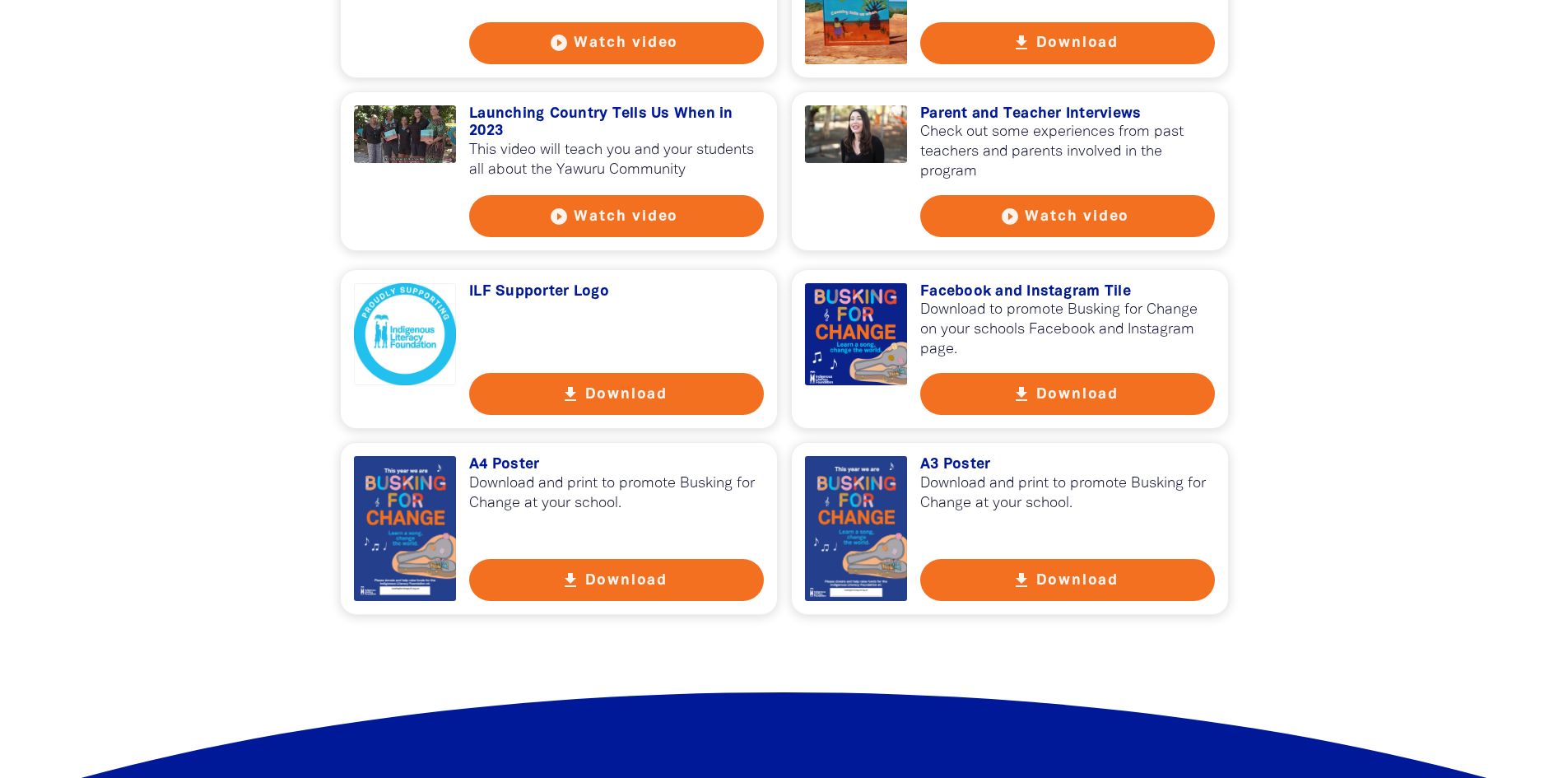 scroll, scrollTop: 2223, scrollLeft: 0, axis: vertical 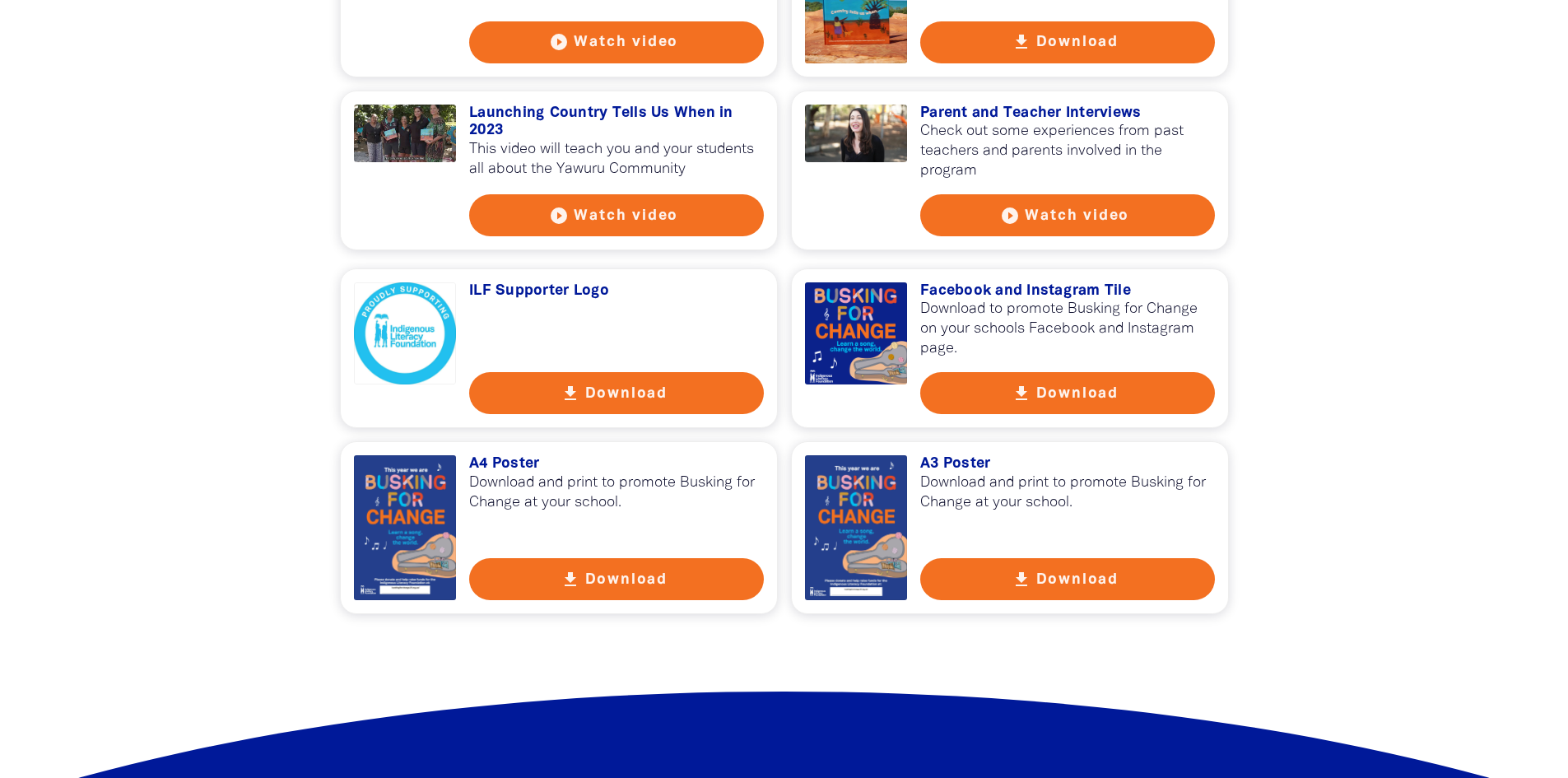 click on "get_app   Download" at bounding box center (616, 579) 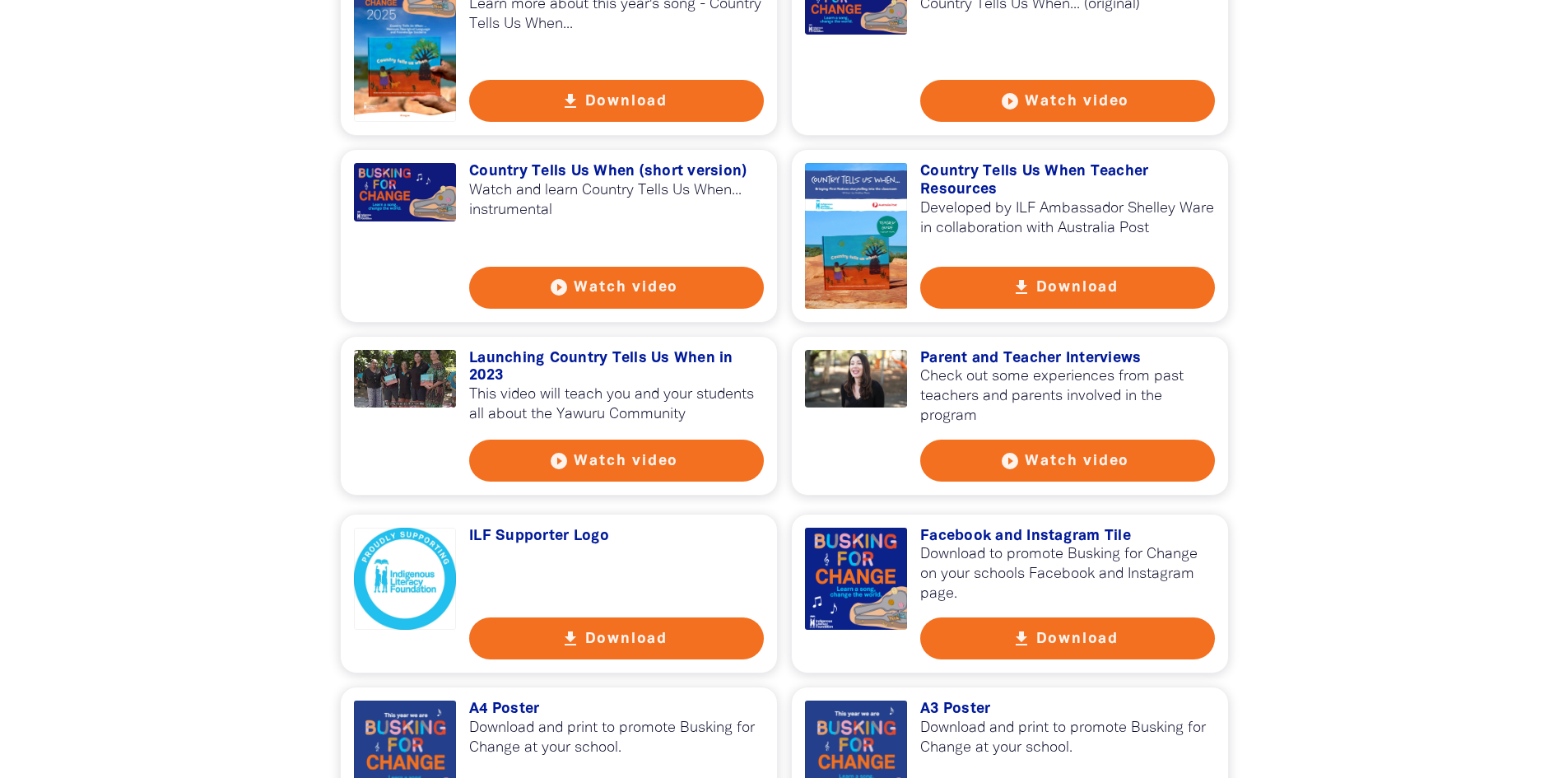 scroll, scrollTop: 1976, scrollLeft: 0, axis: vertical 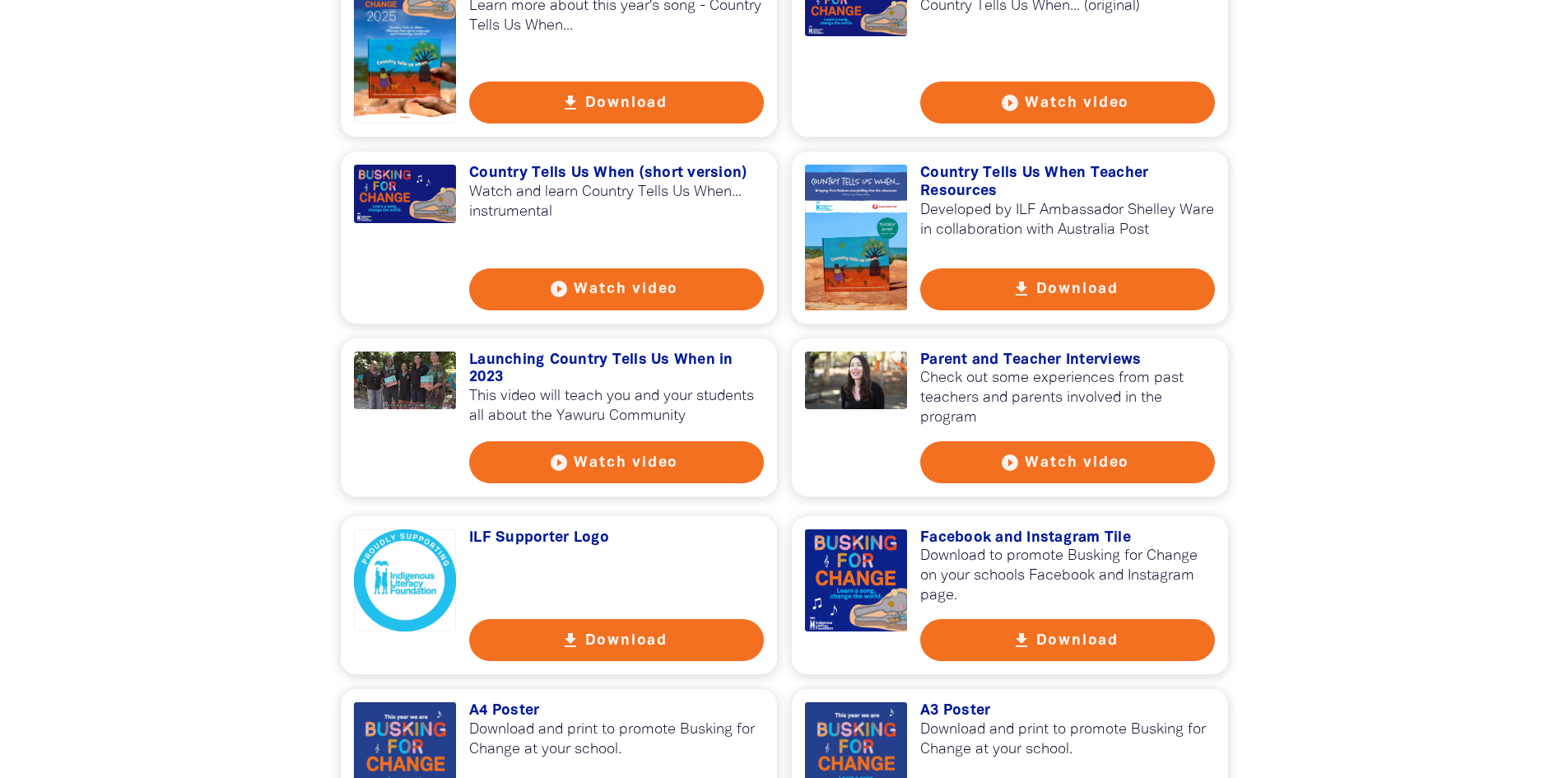 click on "get_app   Download" at bounding box center (1068, 640) 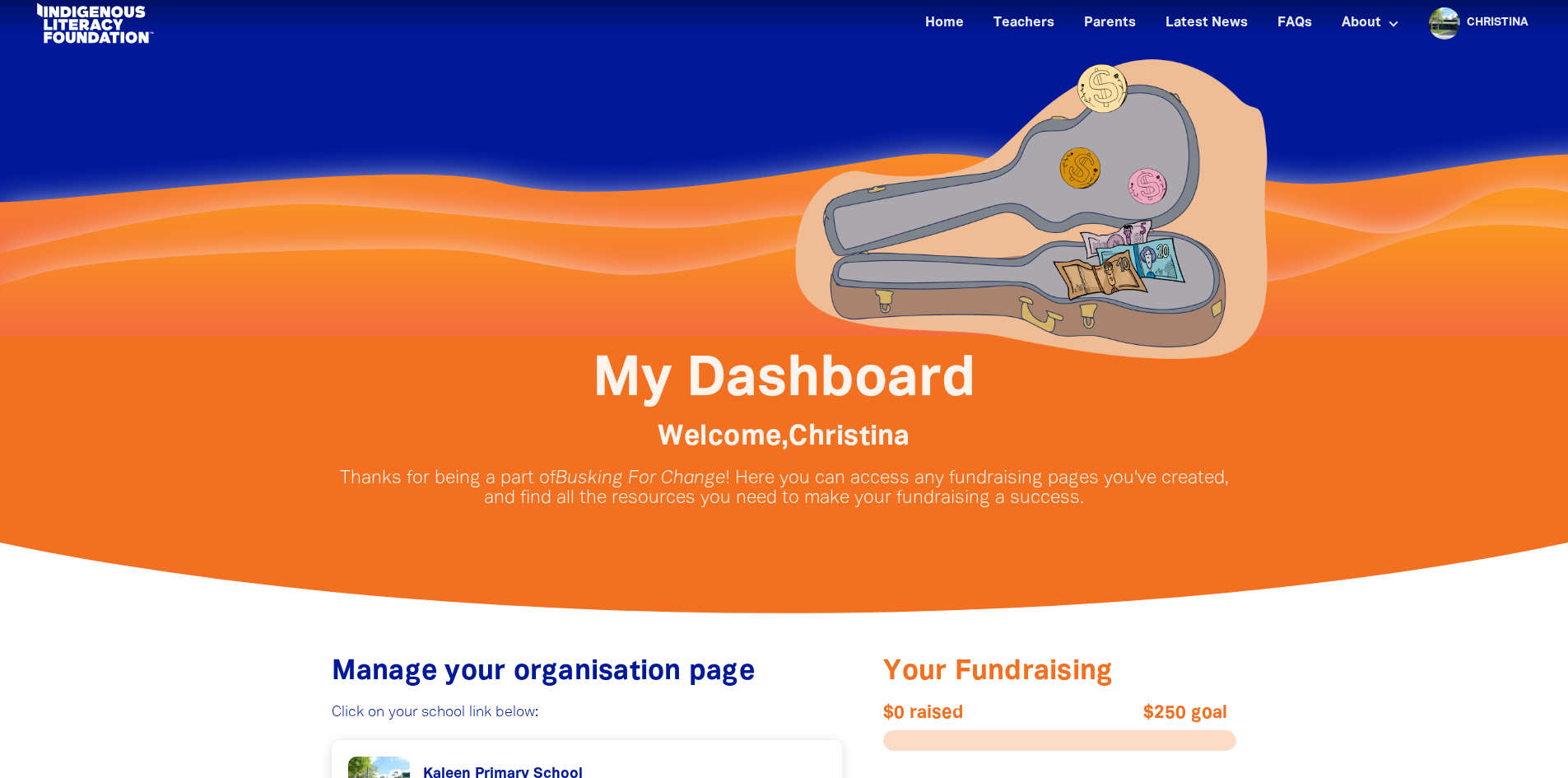 scroll, scrollTop: 0, scrollLeft: 0, axis: both 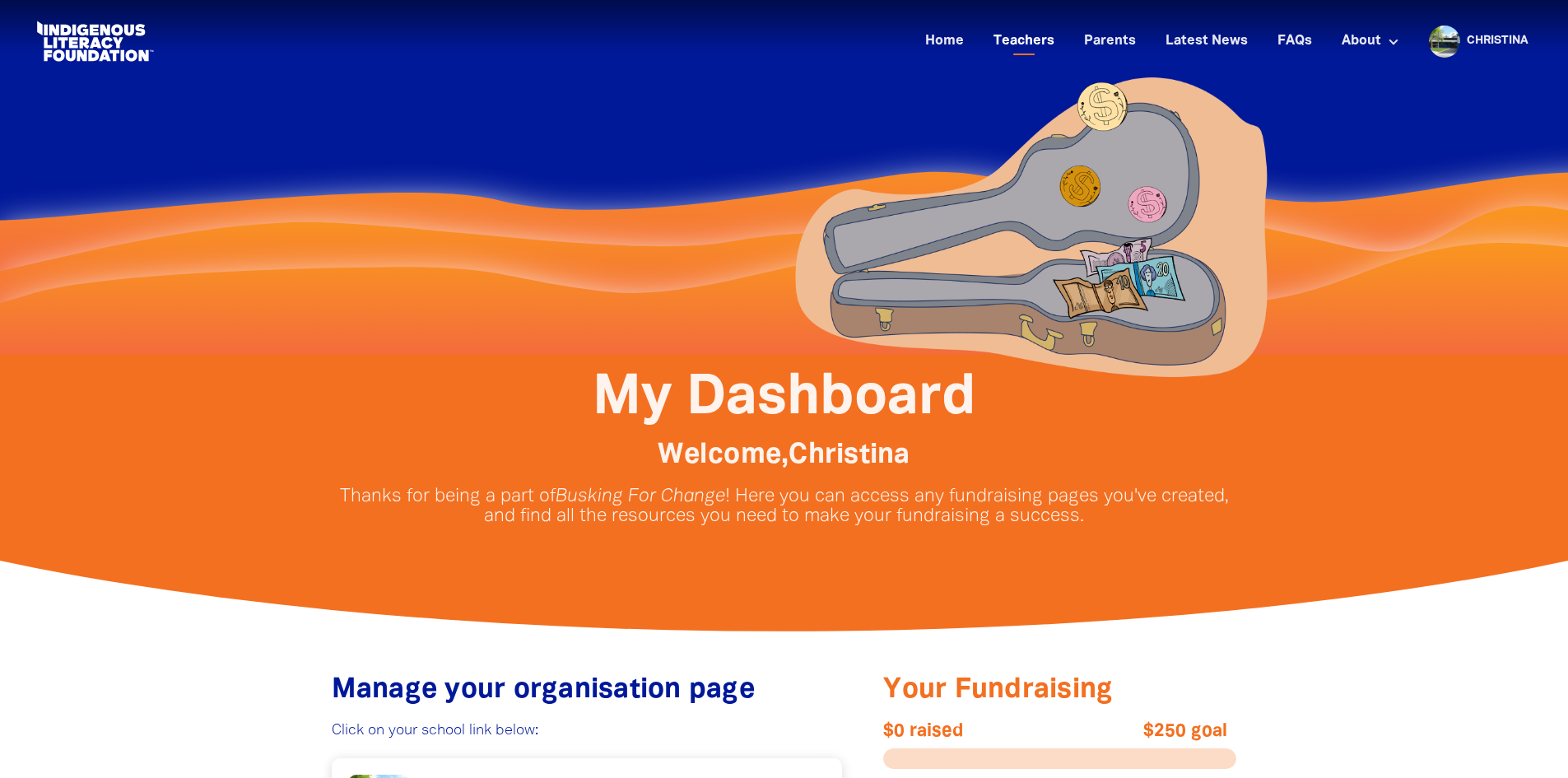 click on "Teachers" at bounding box center [1024, 41] 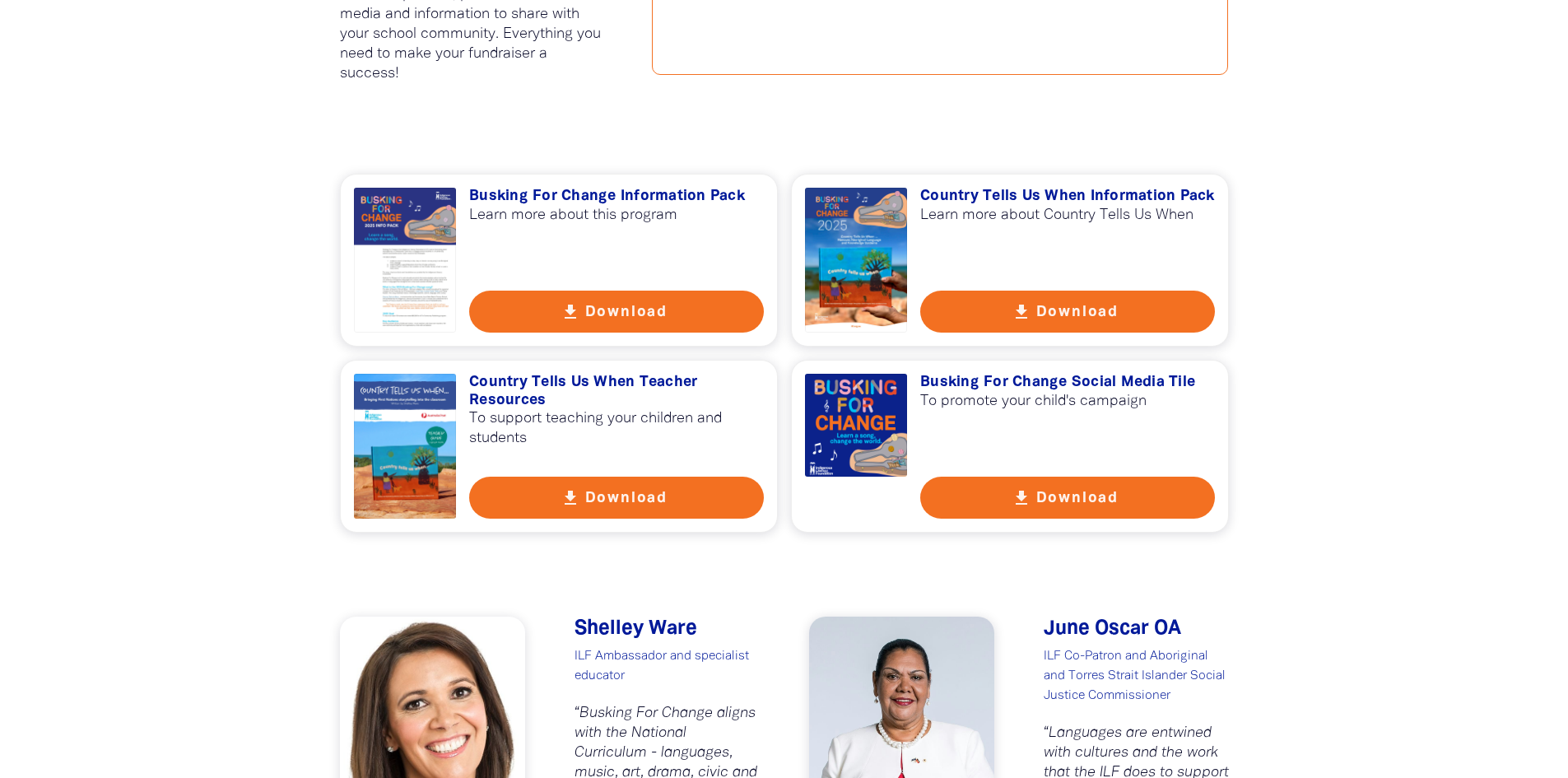 scroll, scrollTop: 1070, scrollLeft: 0, axis: vertical 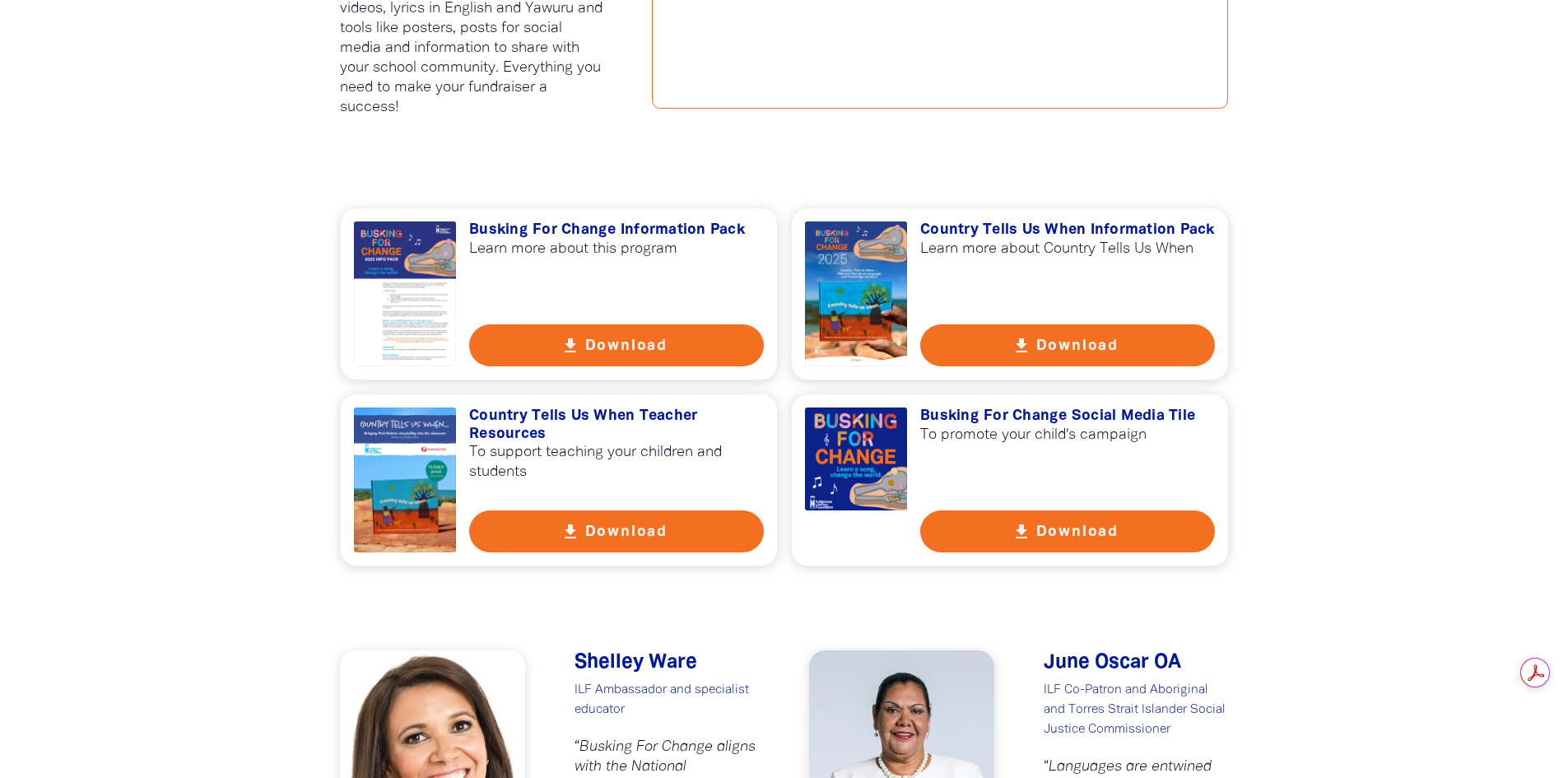 click on "get_app   Download" at bounding box center (616, 531) 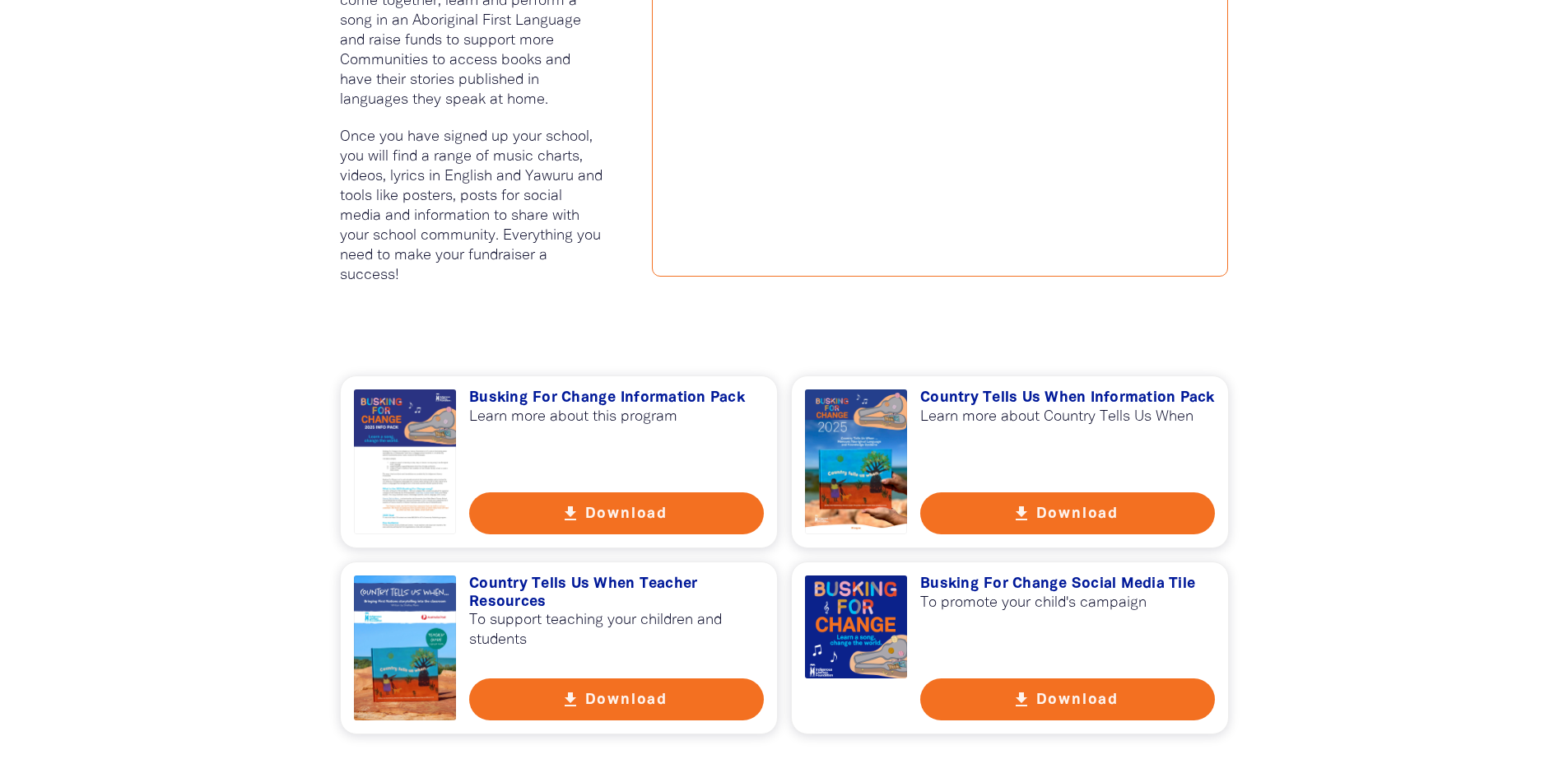 scroll, scrollTop: 906, scrollLeft: 0, axis: vertical 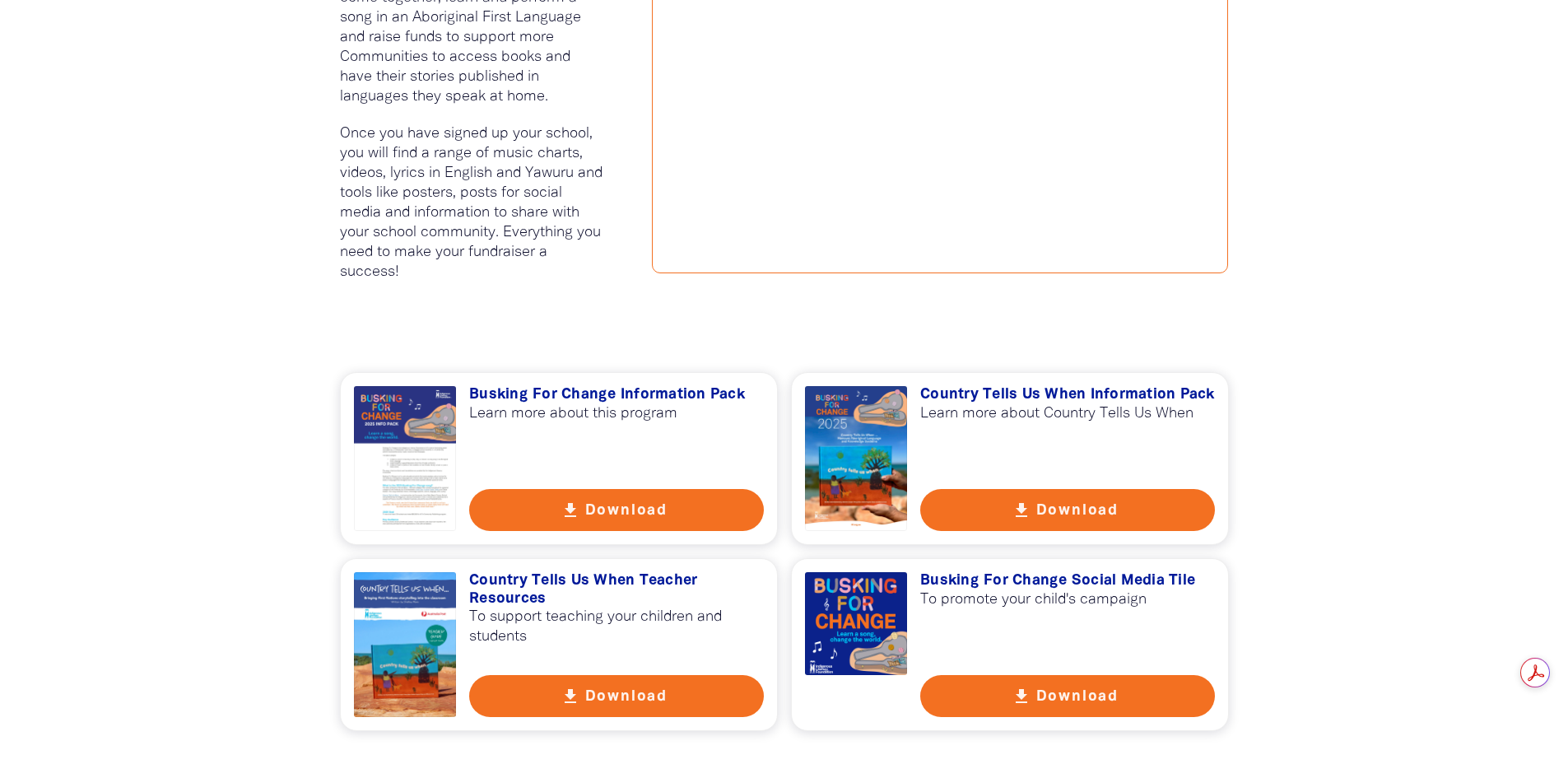 click on "get_app   Download" at bounding box center [616, 696] 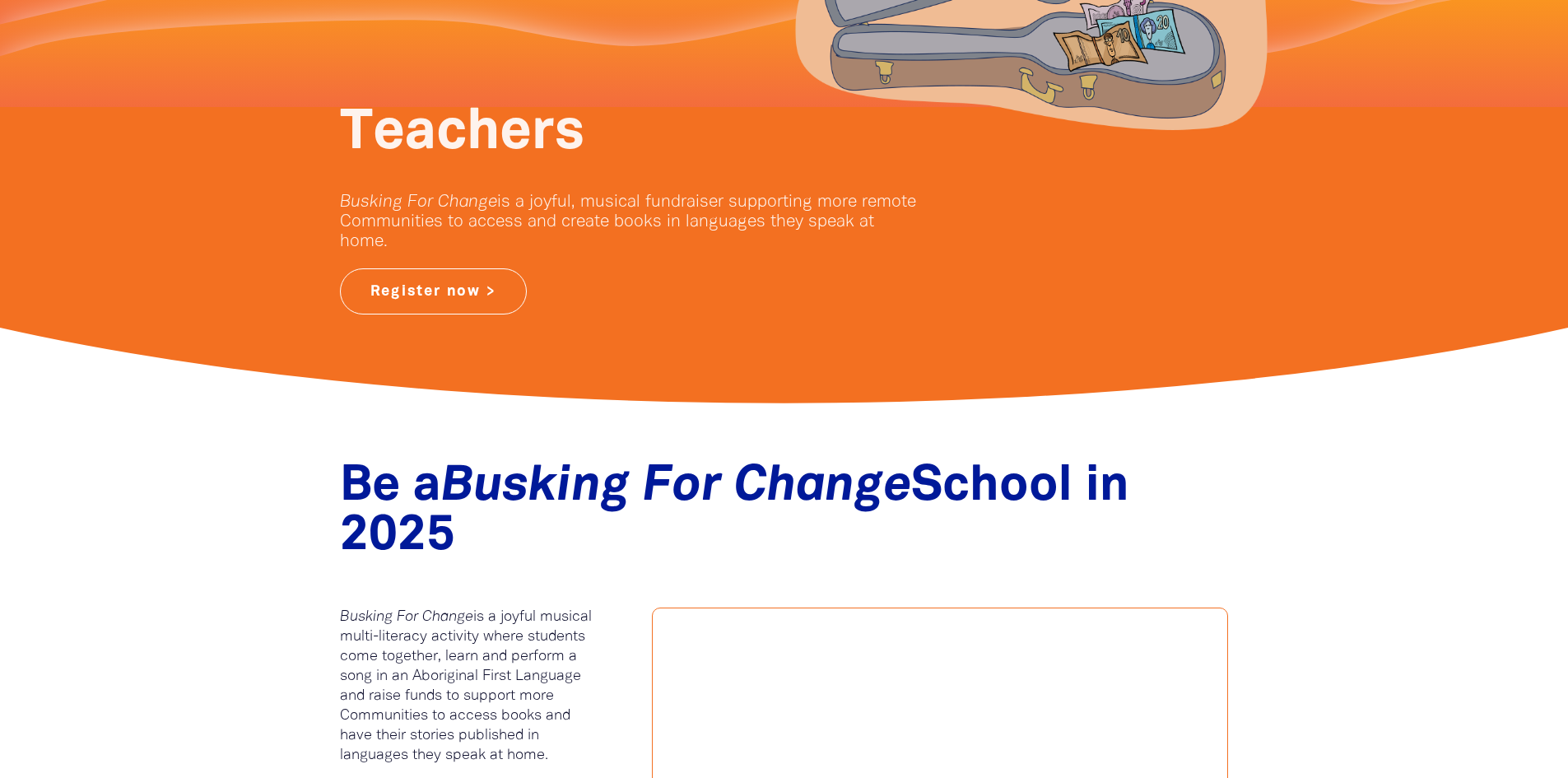 scroll, scrollTop: 0, scrollLeft: 0, axis: both 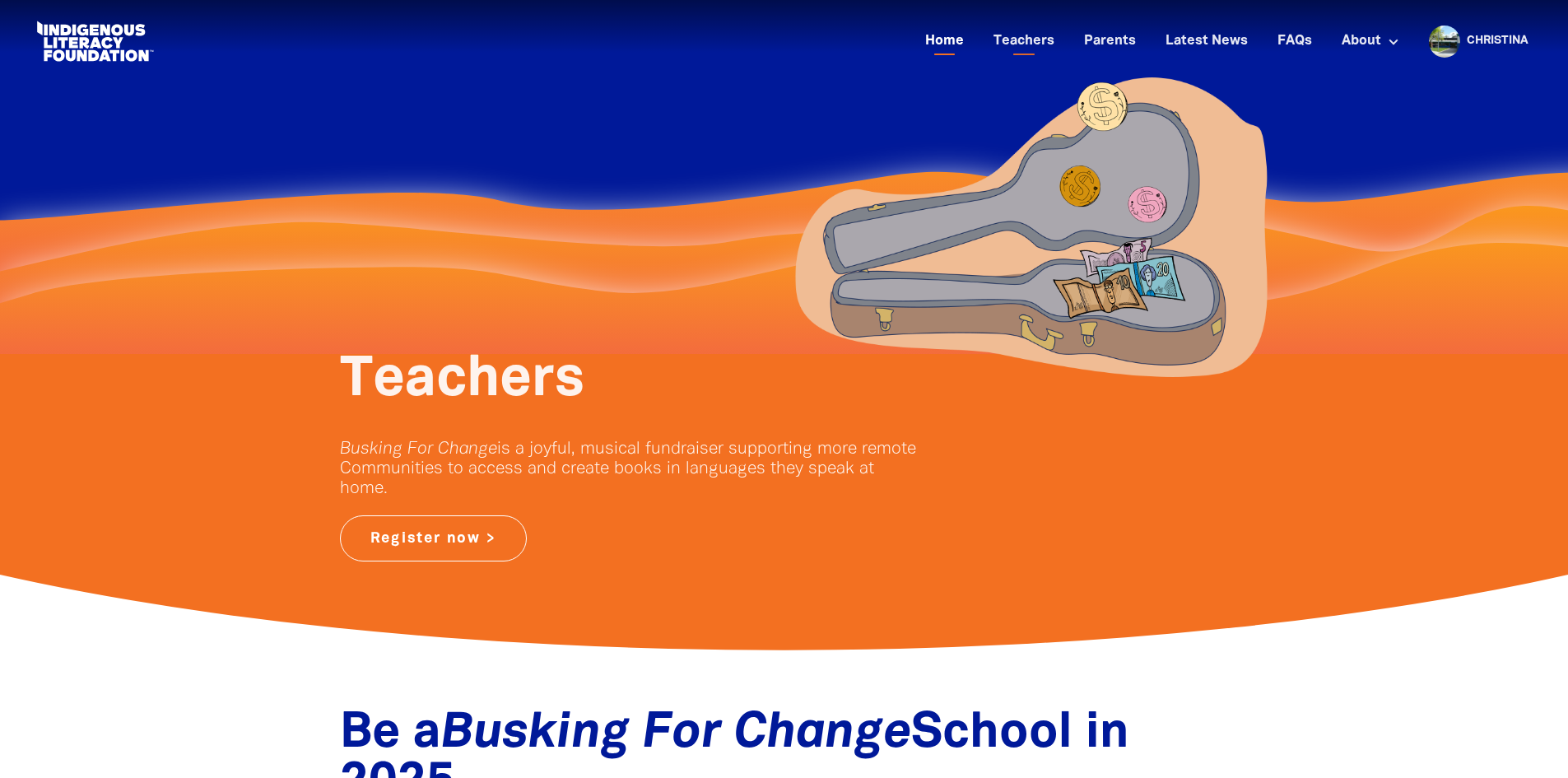 click on "Home" at bounding box center (944, 41) 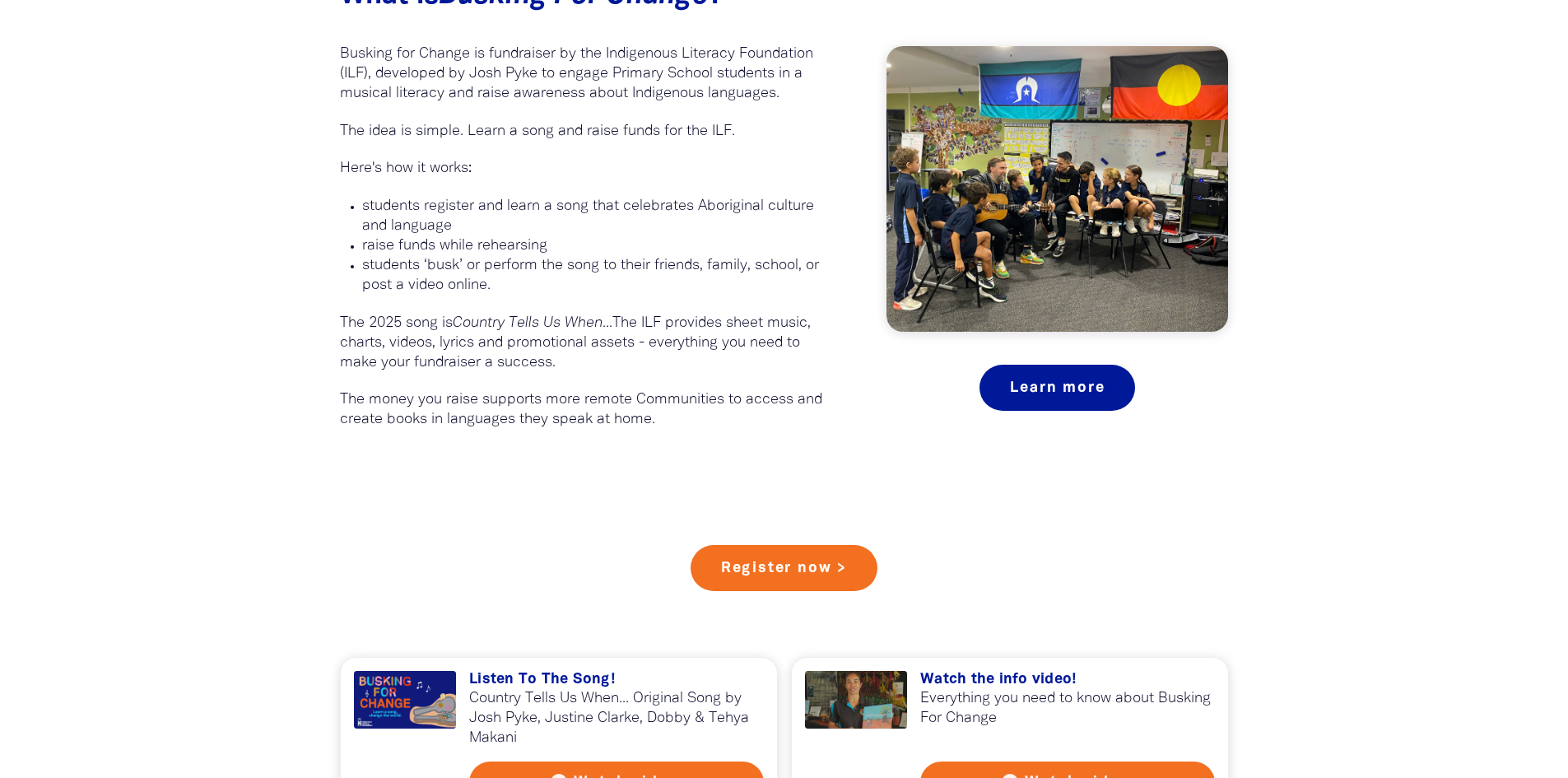 scroll, scrollTop: 988, scrollLeft: 0, axis: vertical 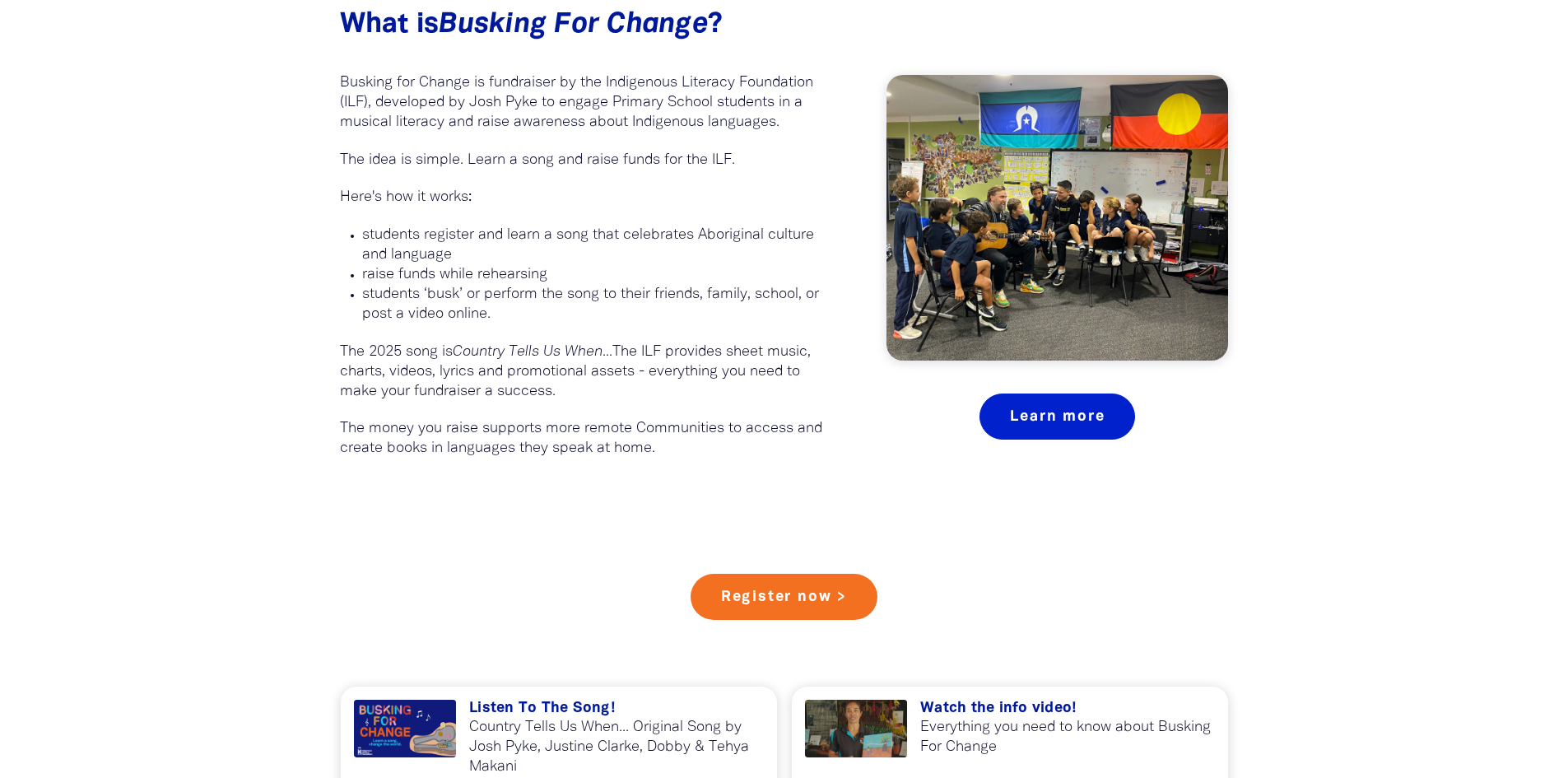 click on "Learn more" at bounding box center [1057, 417] 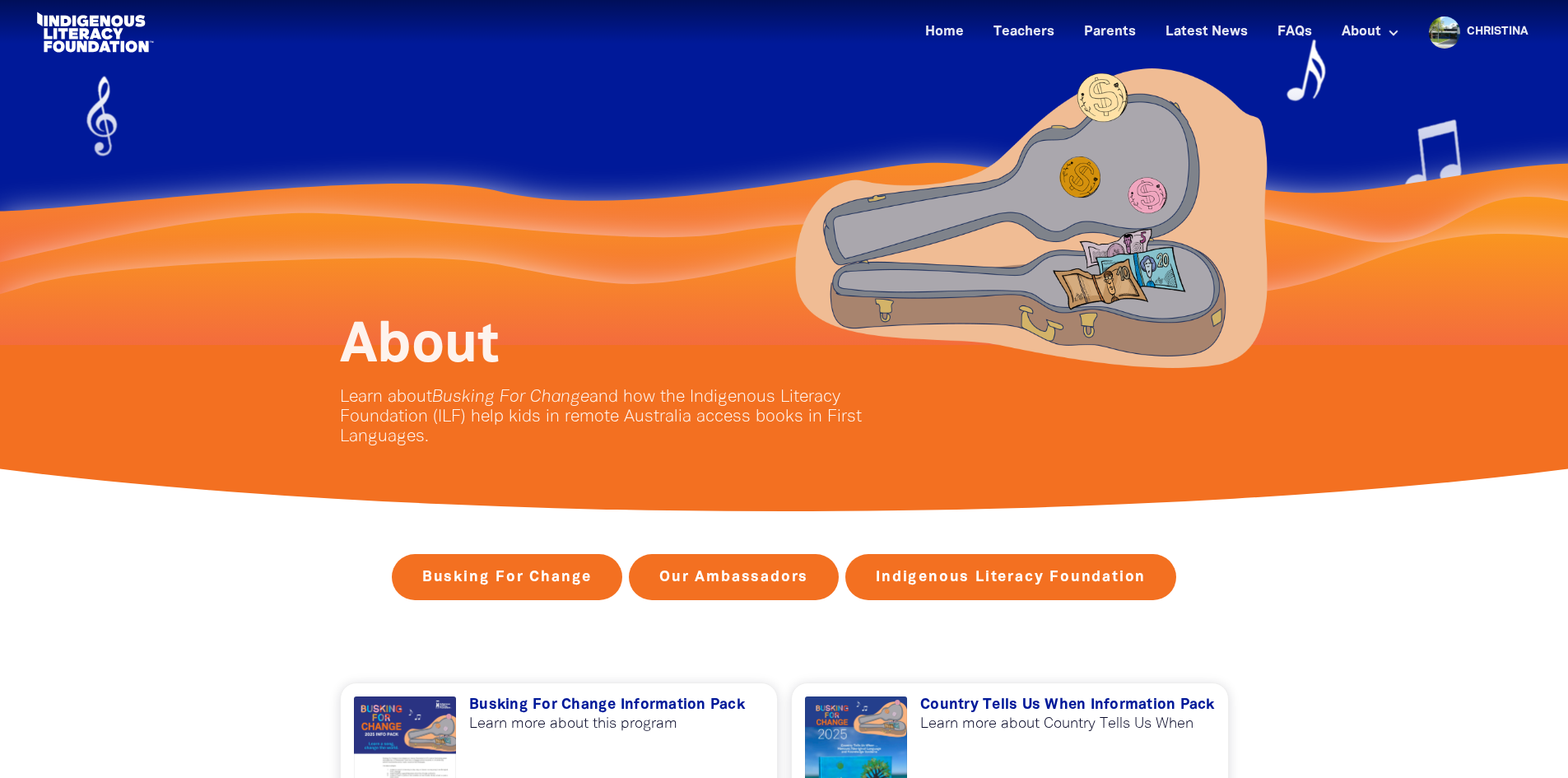 scroll, scrollTop: 0, scrollLeft: 0, axis: both 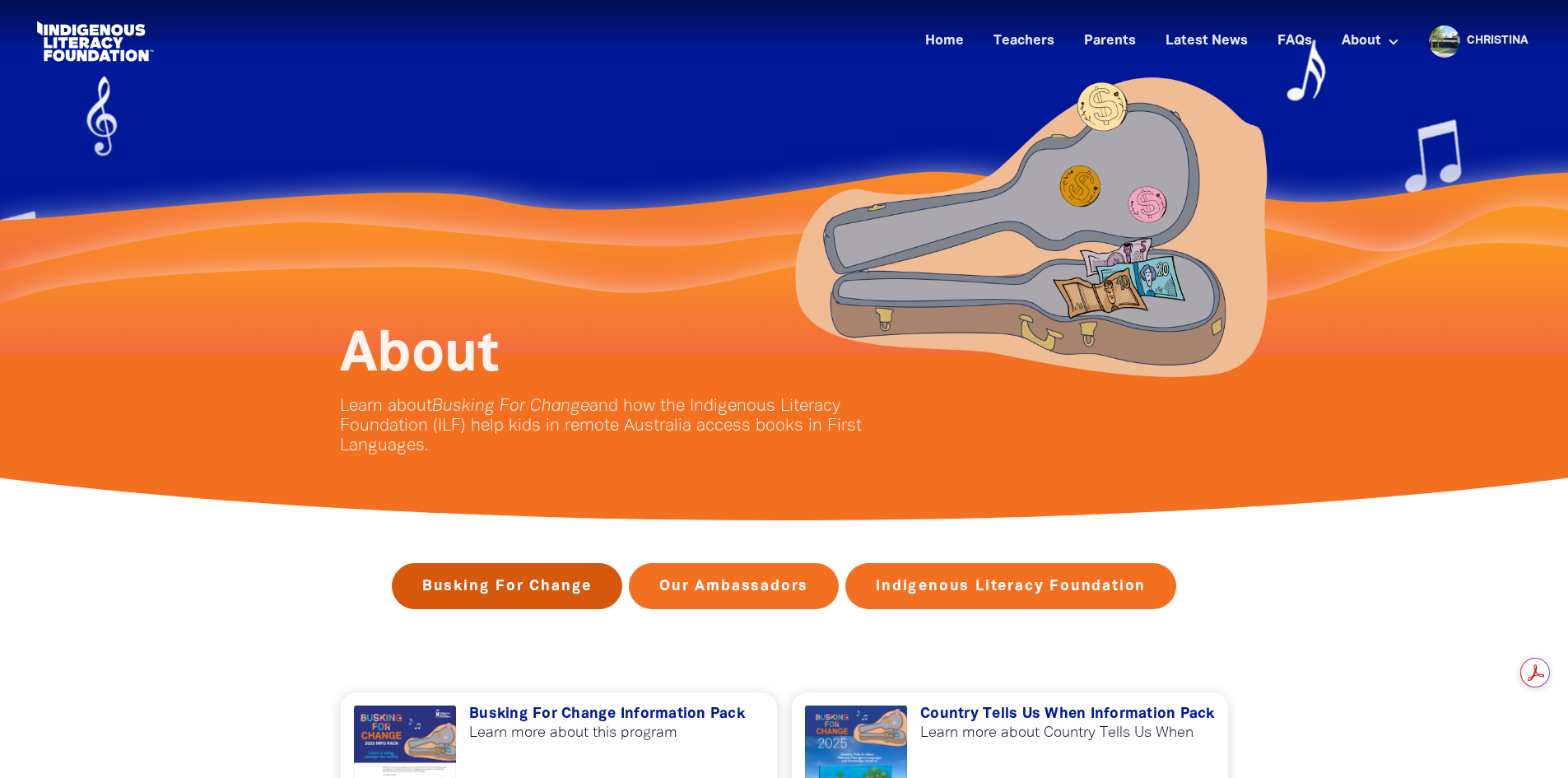click on "Busking For Change" at bounding box center (507, 586) 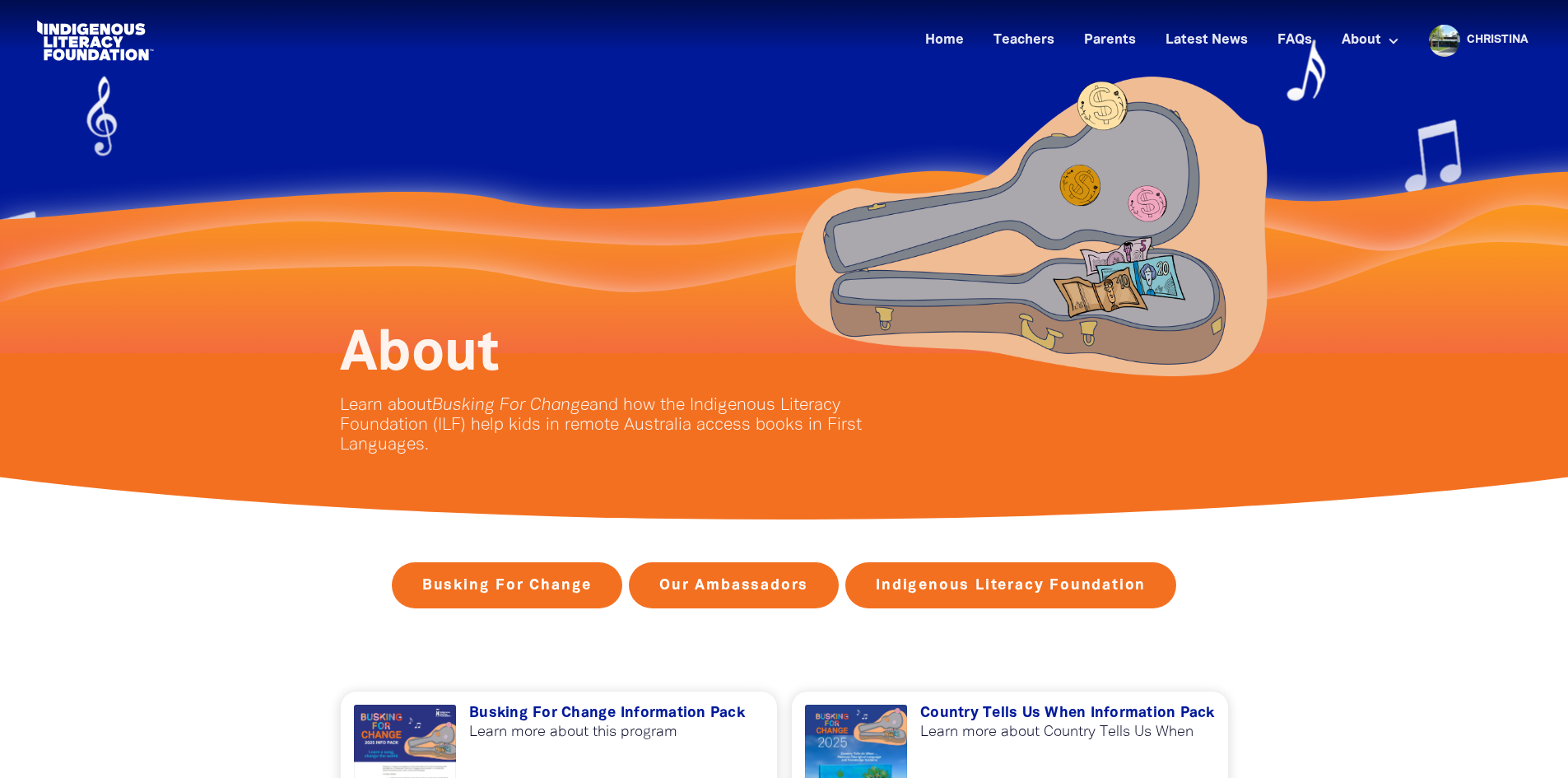 scroll, scrollTop: 0, scrollLeft: 0, axis: both 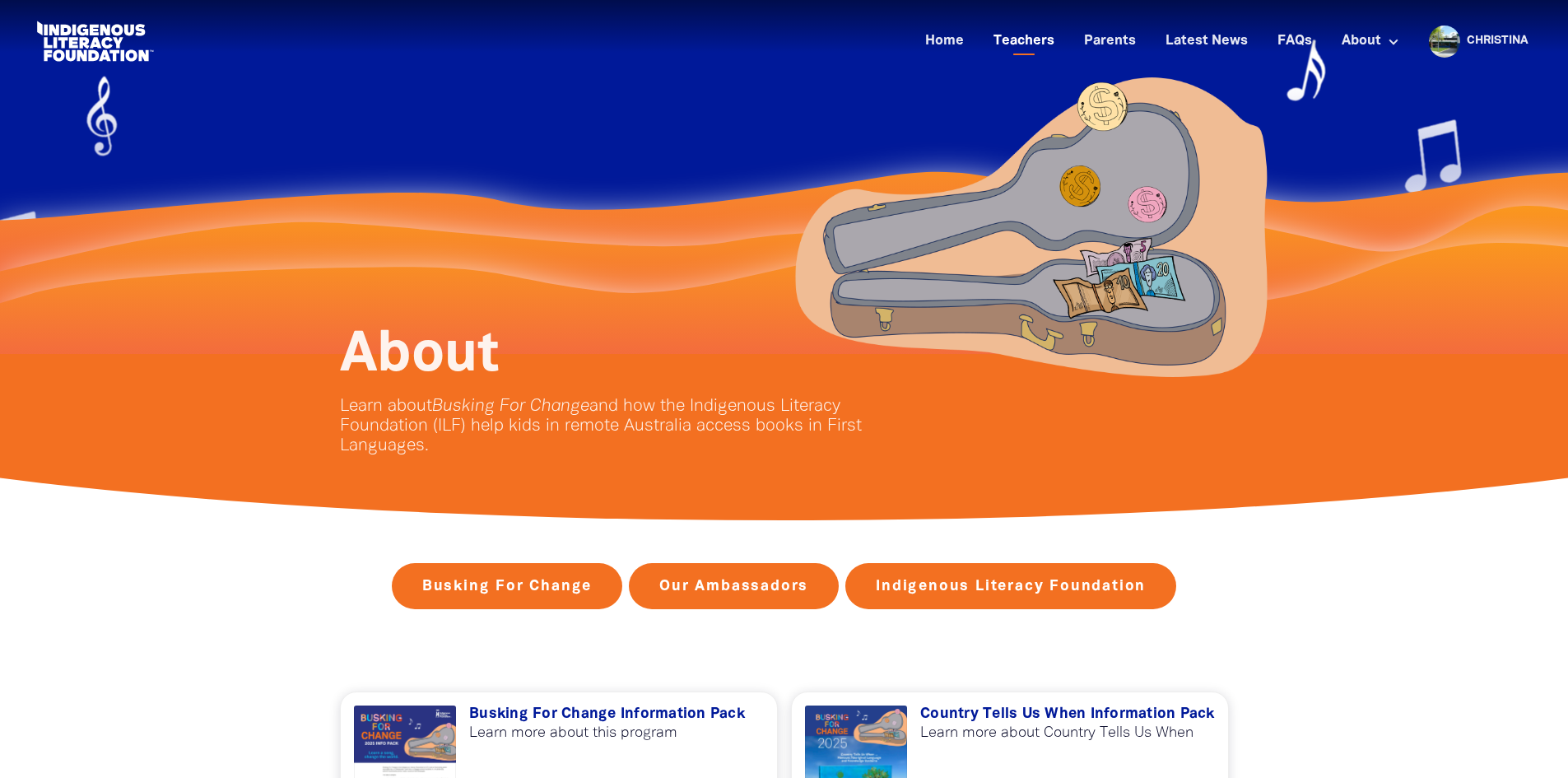 click on "Teachers" at bounding box center (1024, 41) 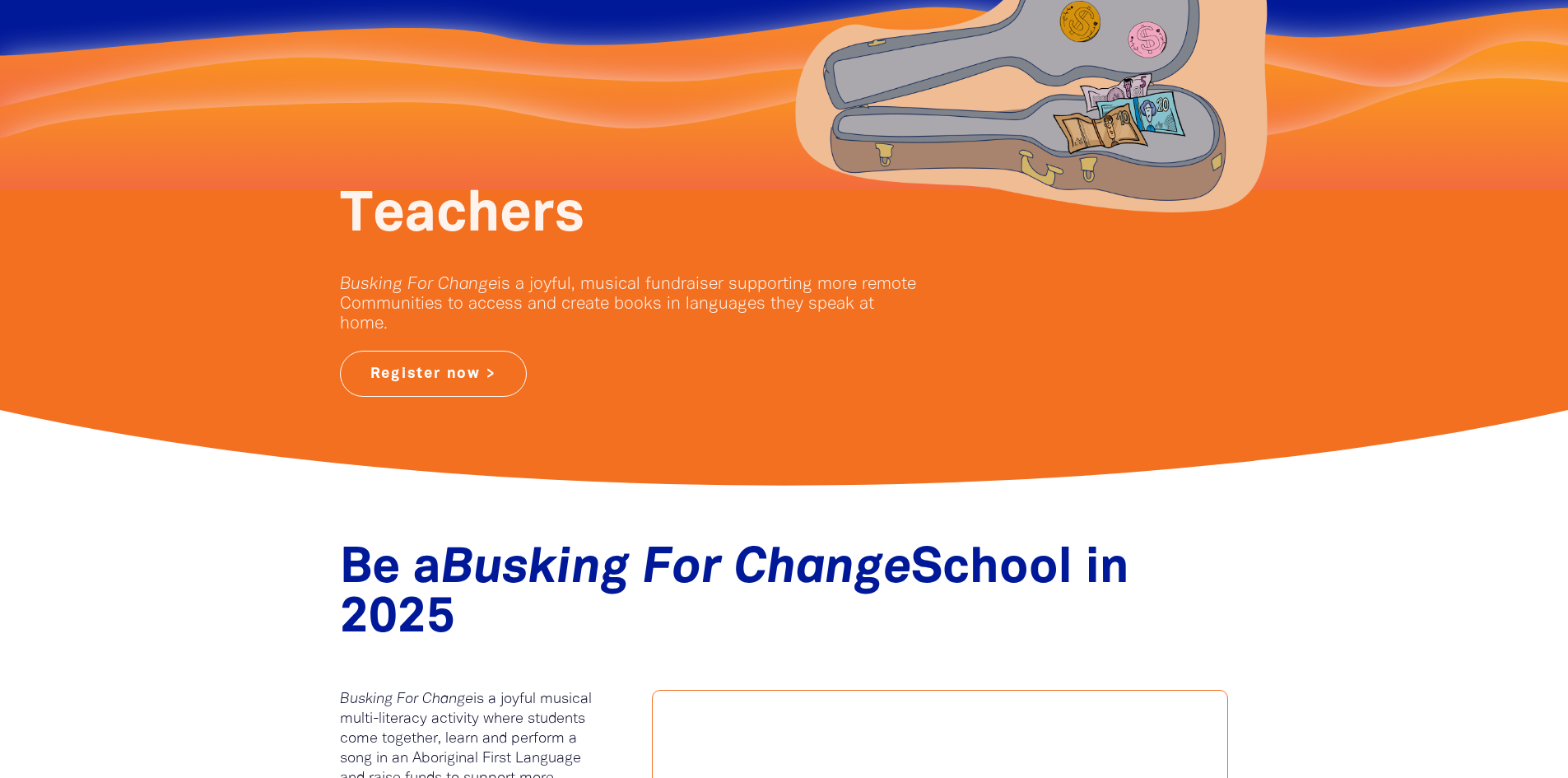 scroll, scrollTop: 0, scrollLeft: 0, axis: both 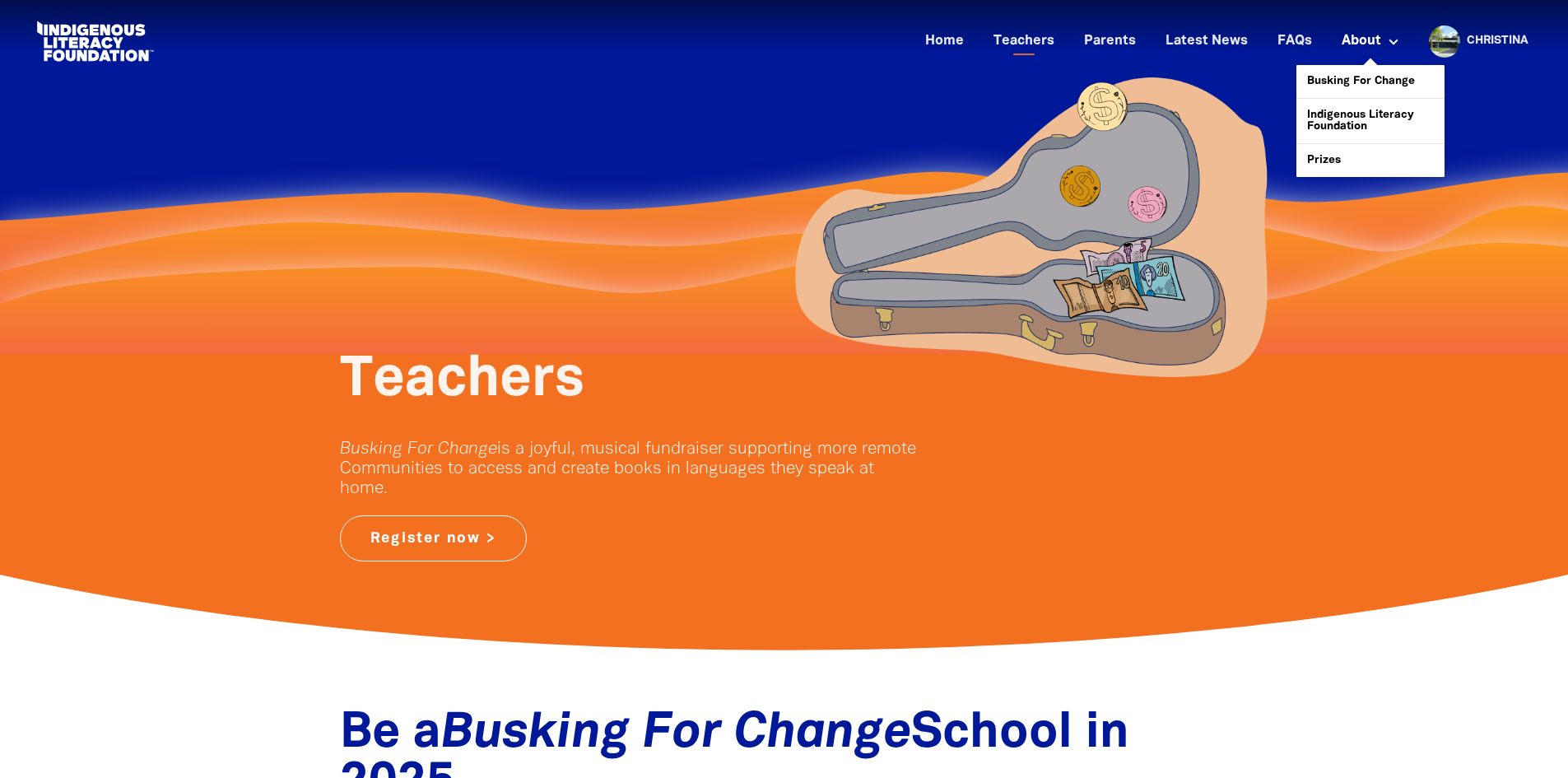 click on "About" at bounding box center (1370, 41) 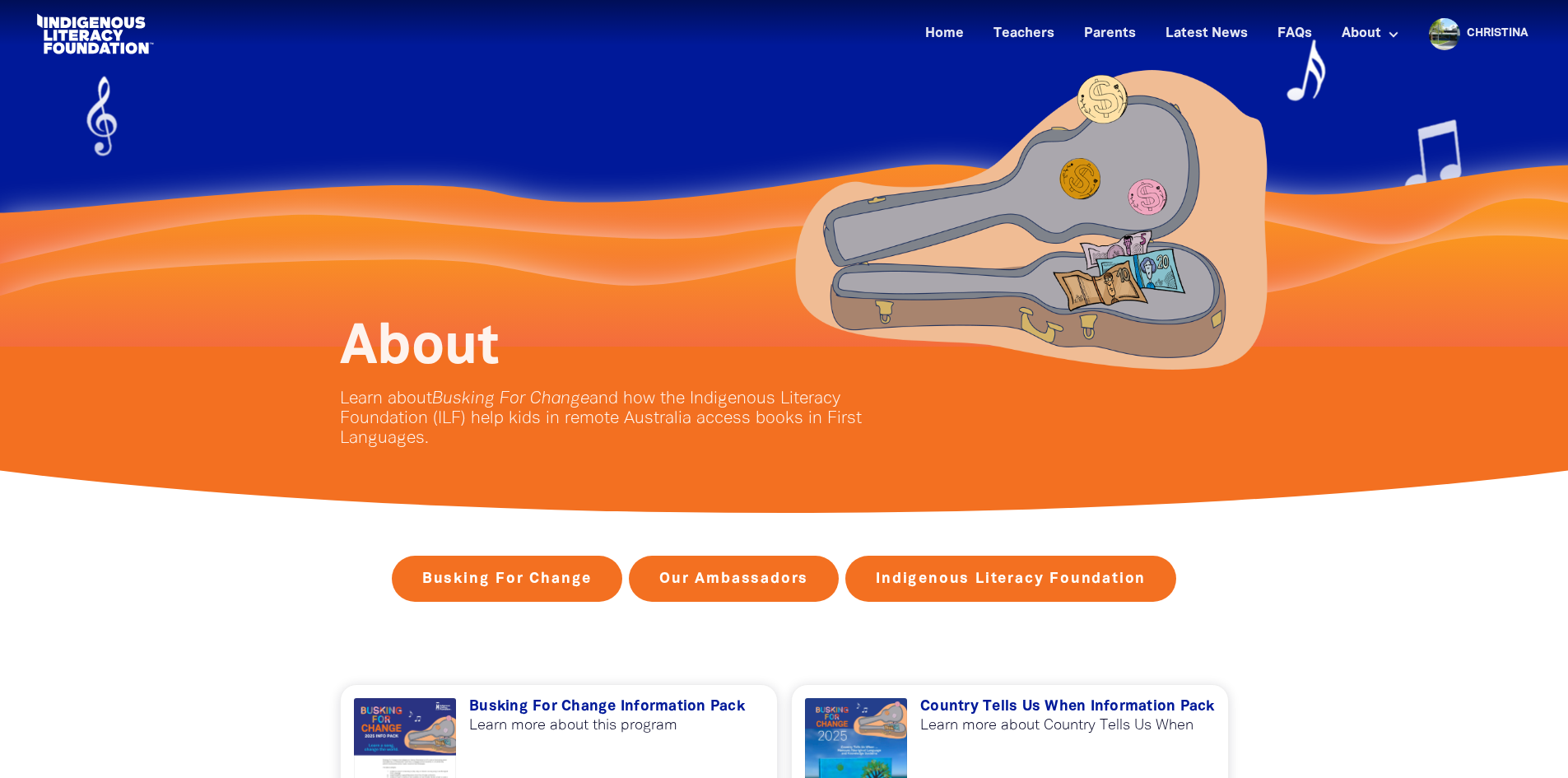 scroll, scrollTop: 0, scrollLeft: 0, axis: both 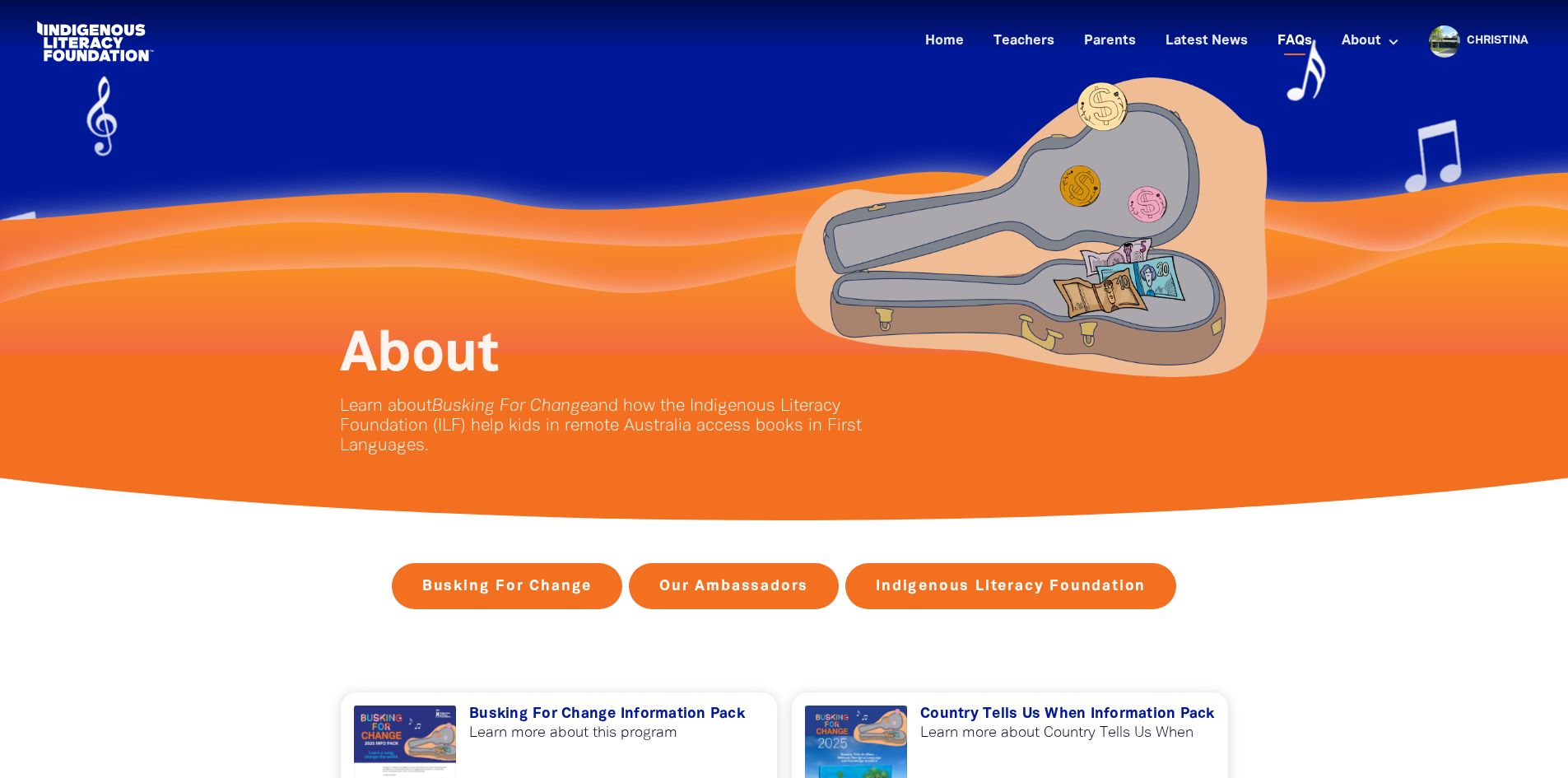 click on "FAQs" at bounding box center (1295, 41) 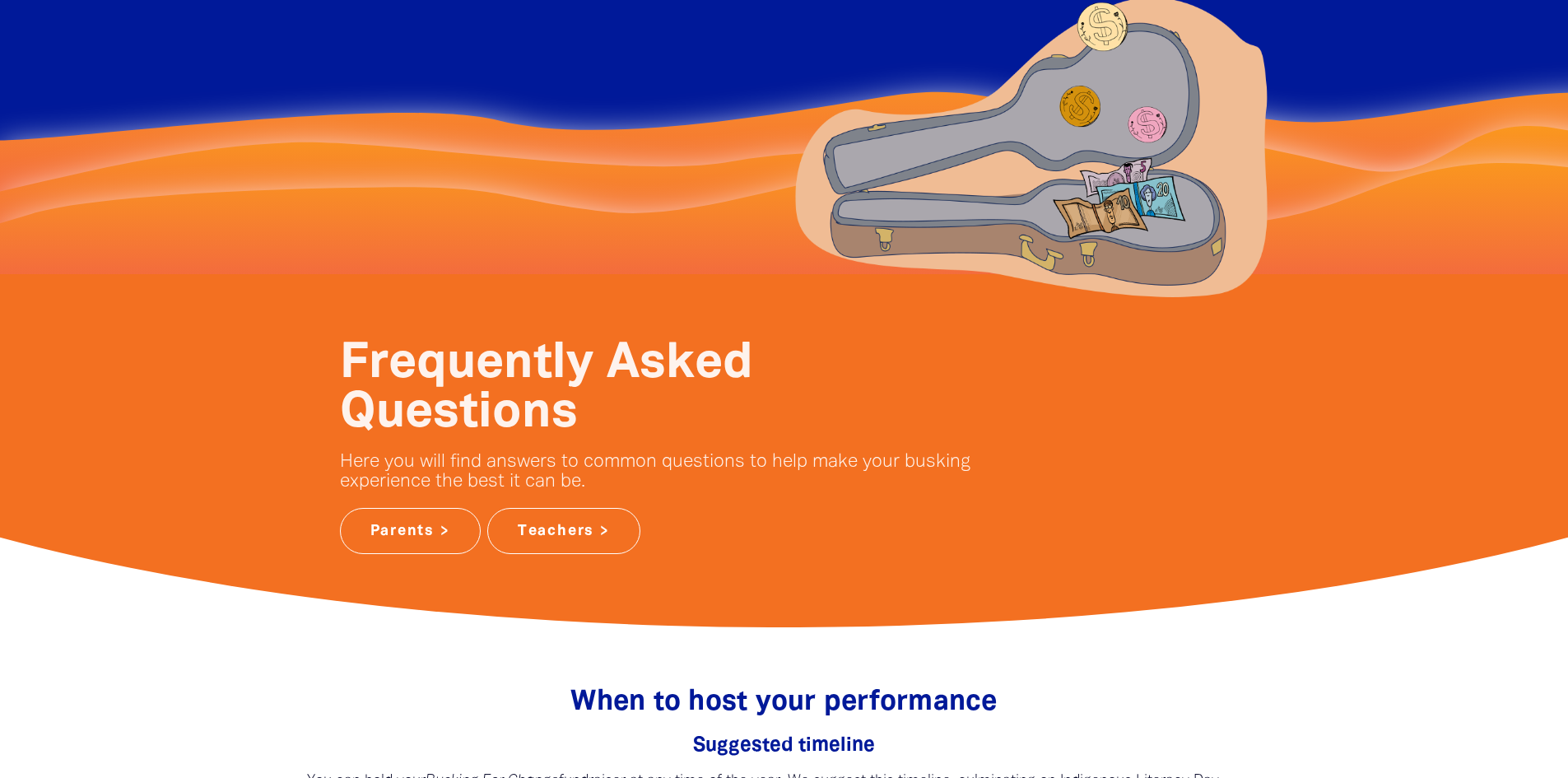 scroll, scrollTop: 0, scrollLeft: 0, axis: both 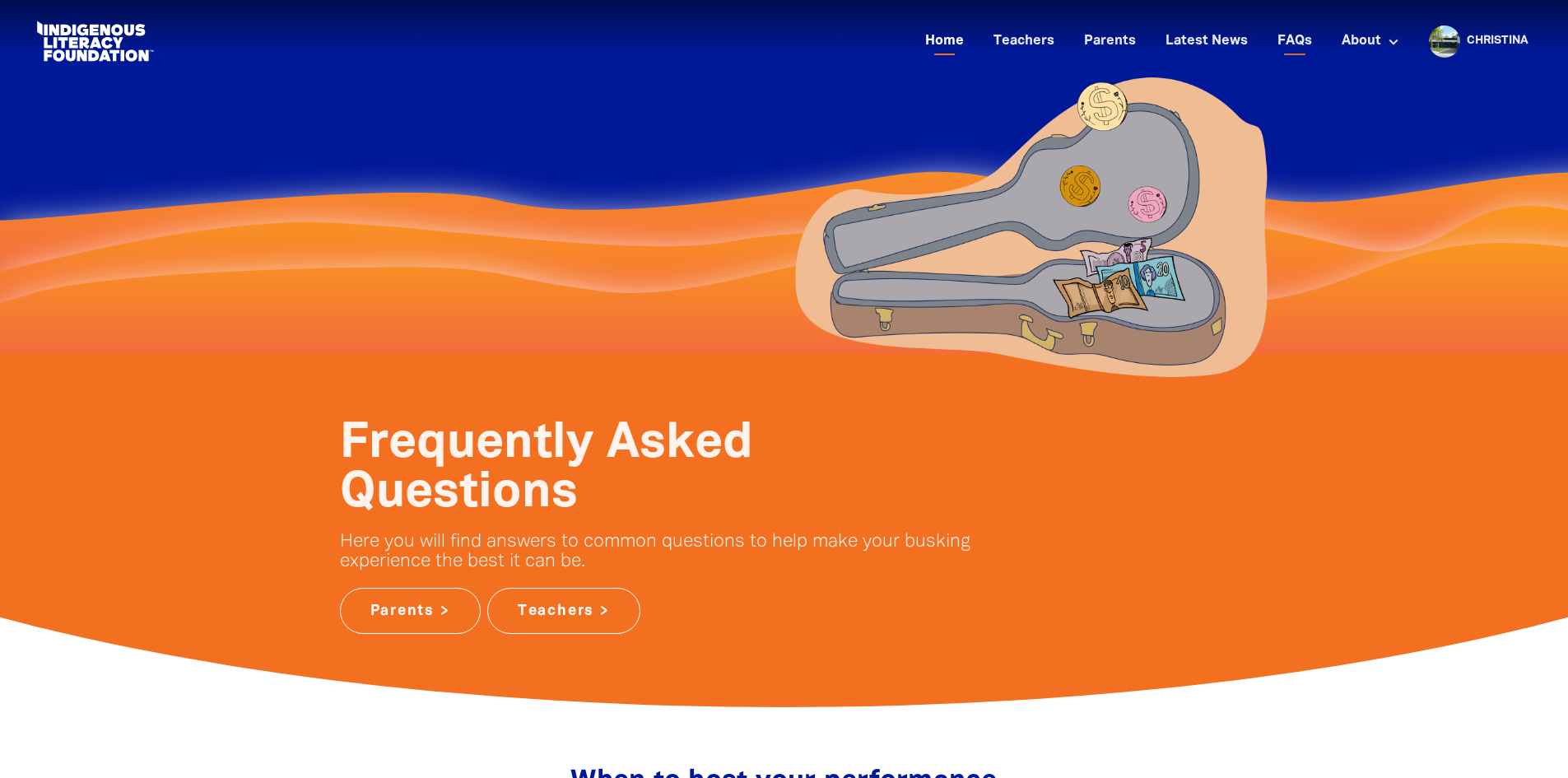click on "Home" at bounding box center (944, 41) 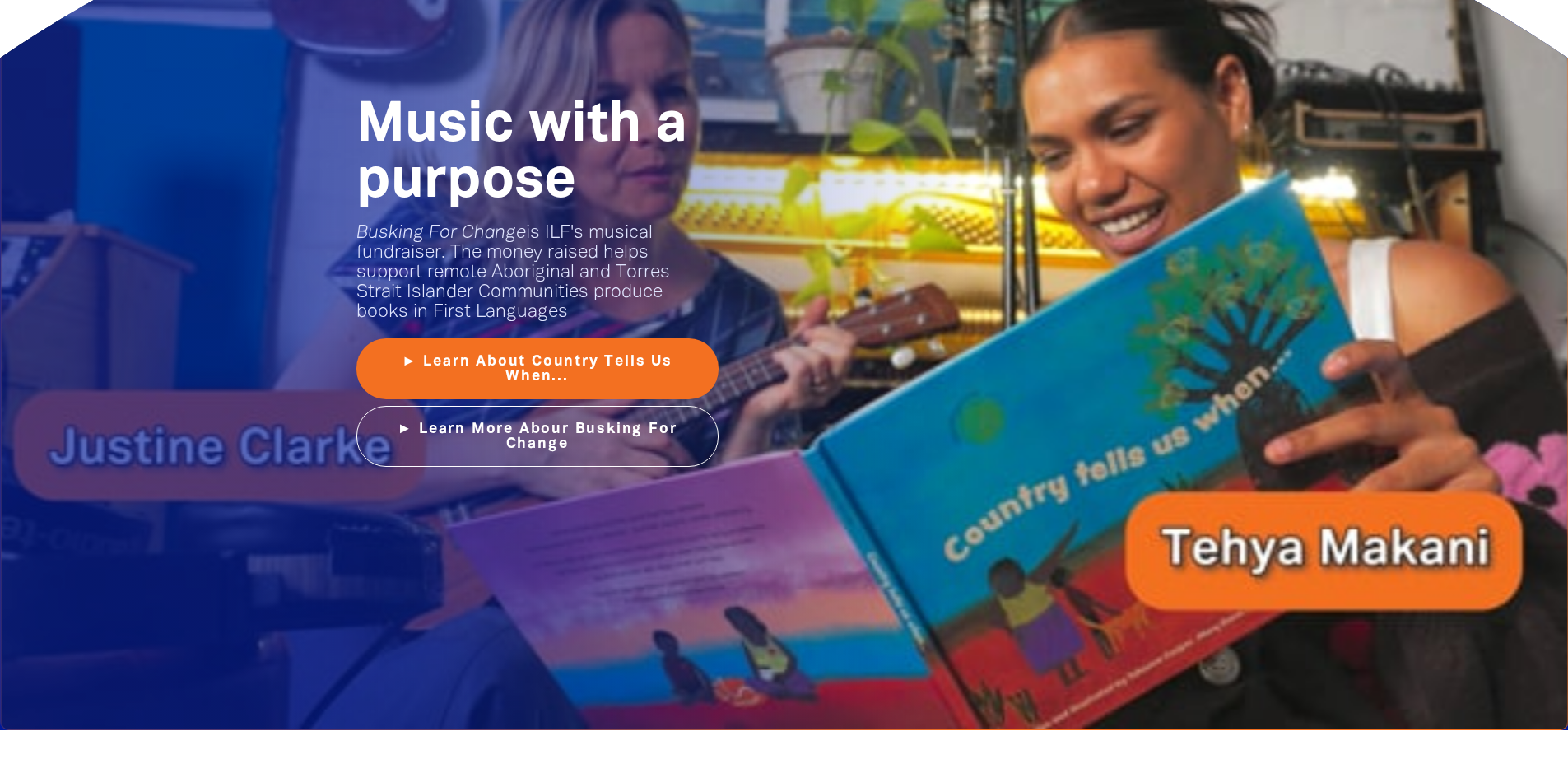 scroll, scrollTop: 2058, scrollLeft: 0, axis: vertical 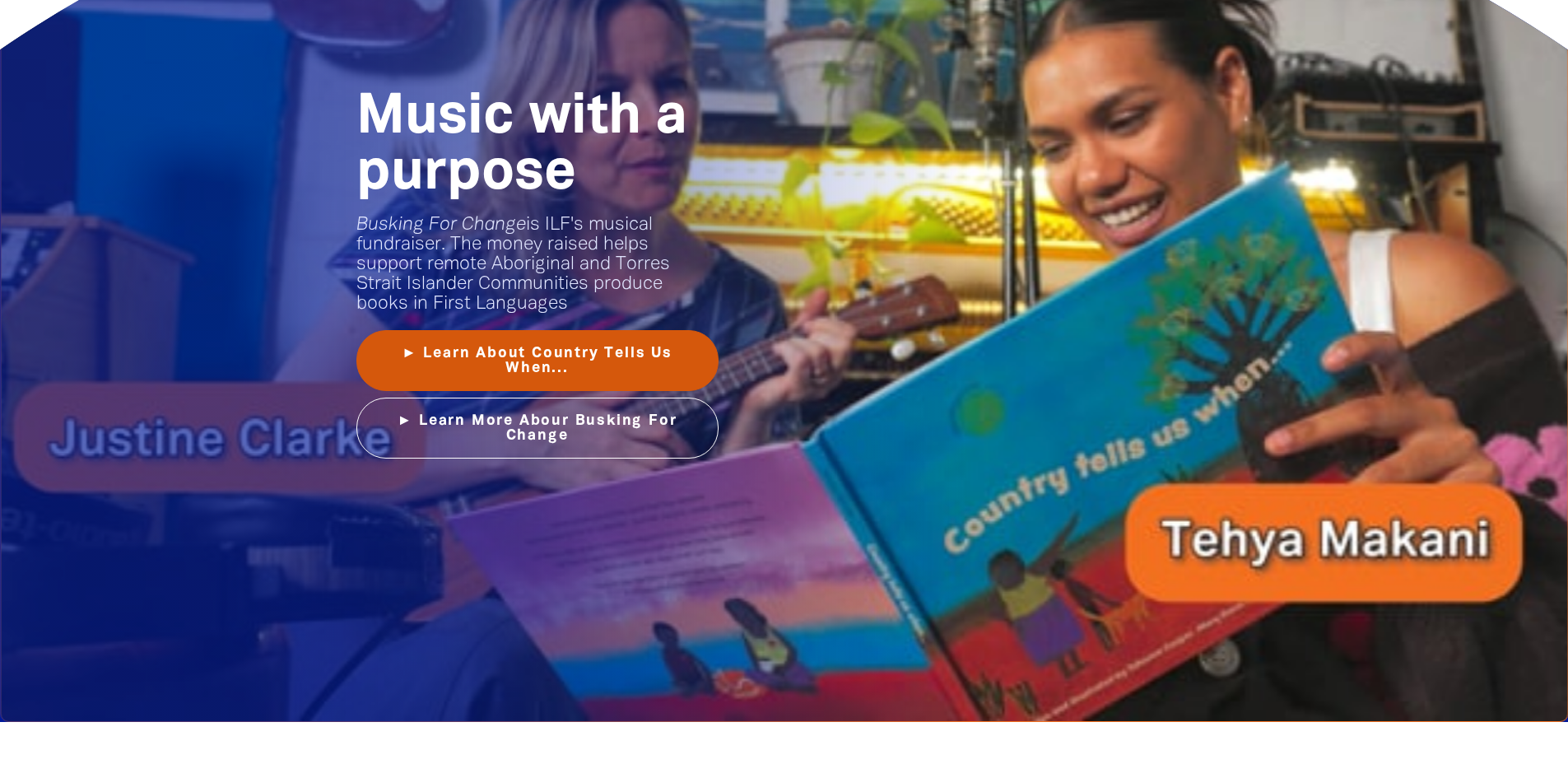 click on "► Learn About Country Tells Us When..." at bounding box center [537, 361] 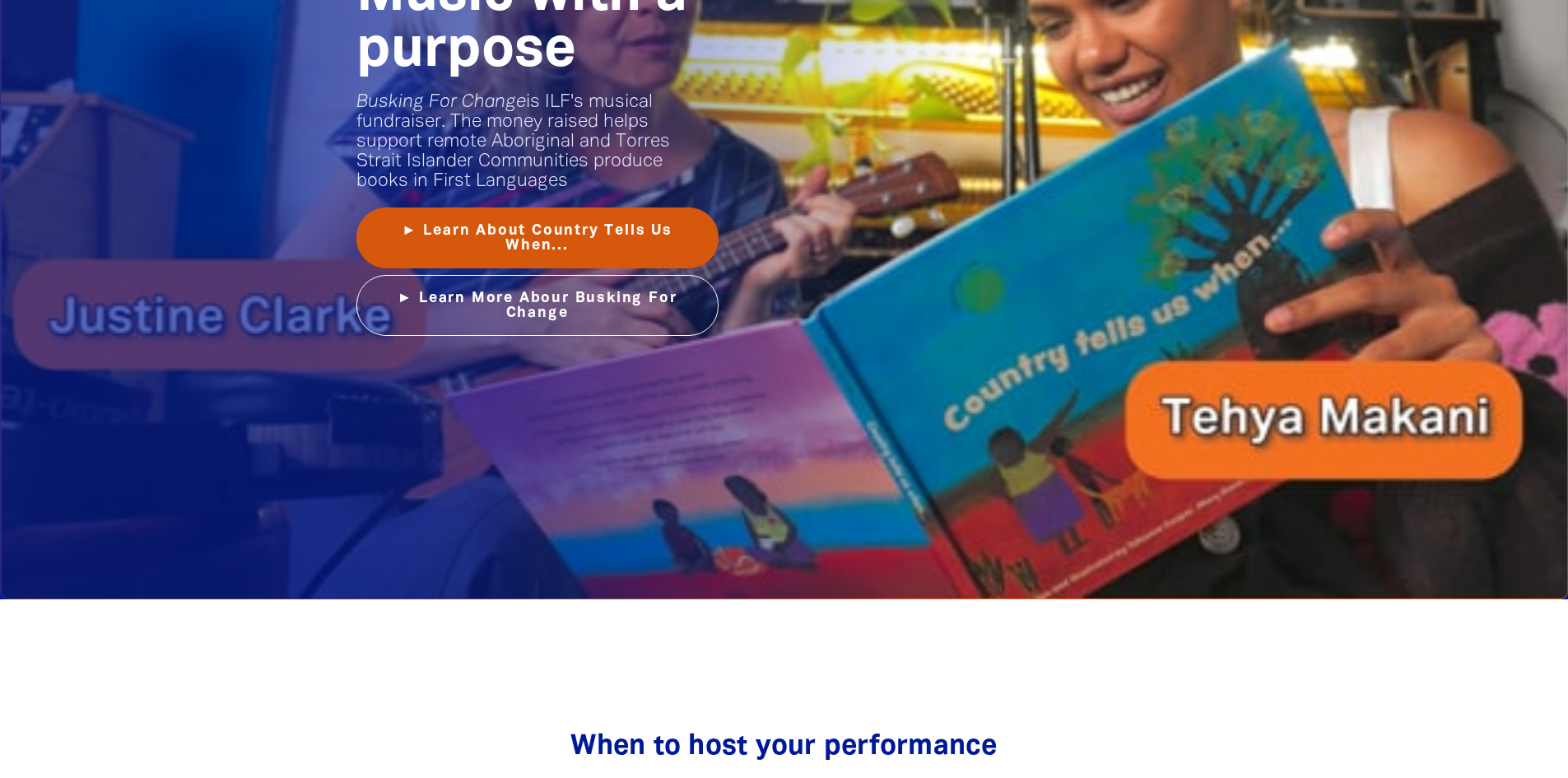 scroll, scrollTop: 2141, scrollLeft: 0, axis: vertical 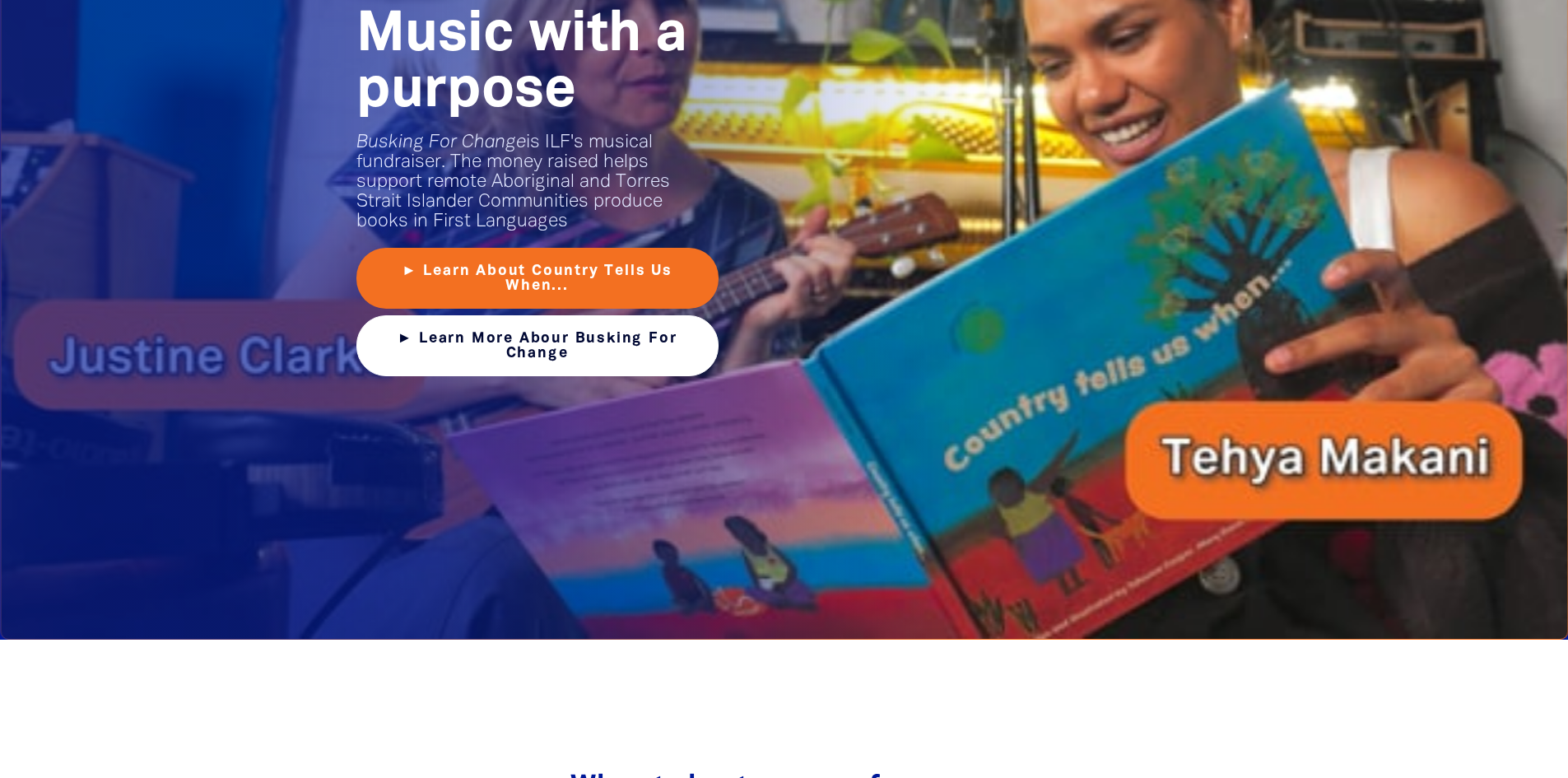 click on "► Learn More Abour Busking For Change" at bounding box center (537, 346) 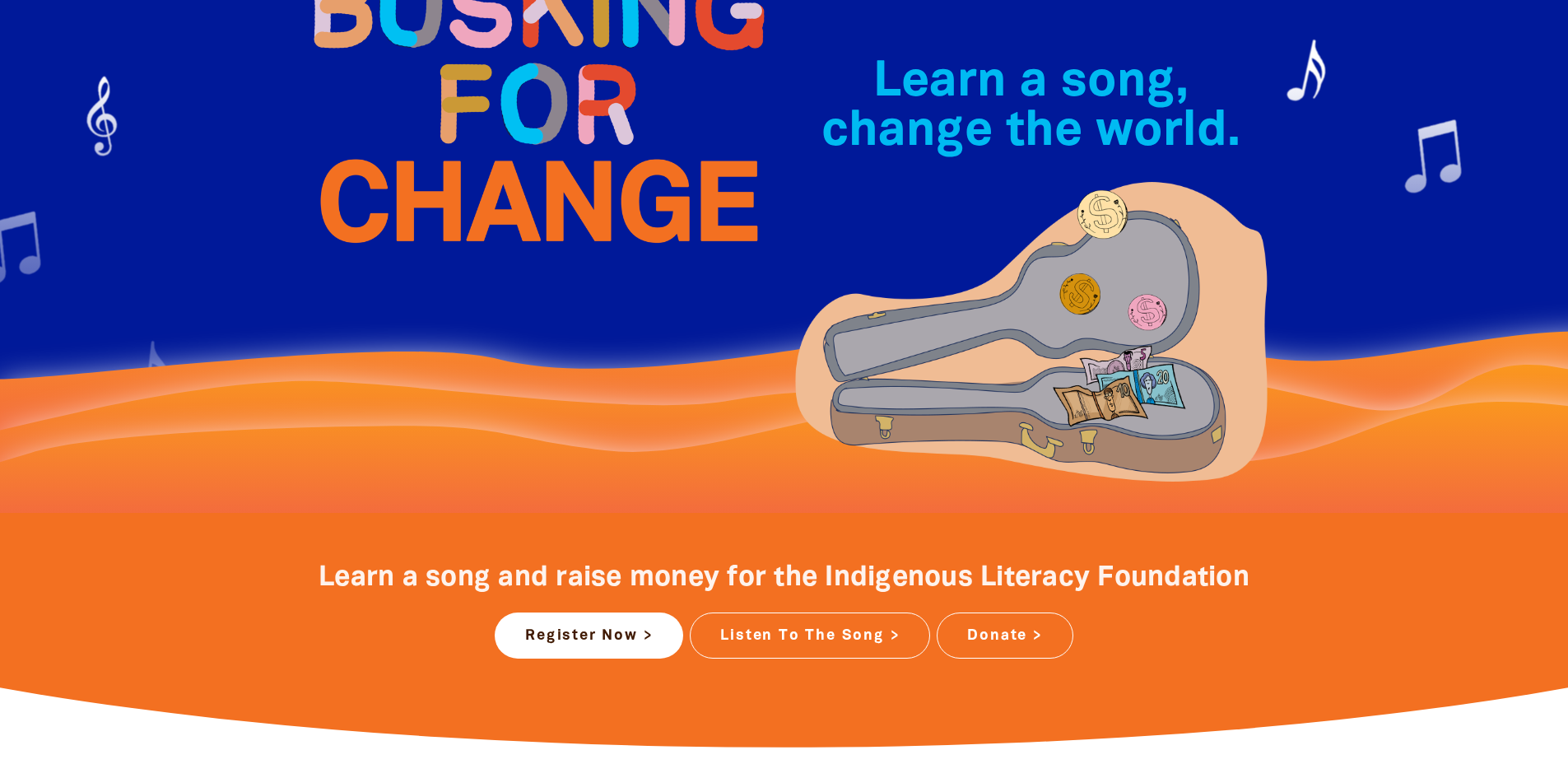 scroll, scrollTop: 0, scrollLeft: 0, axis: both 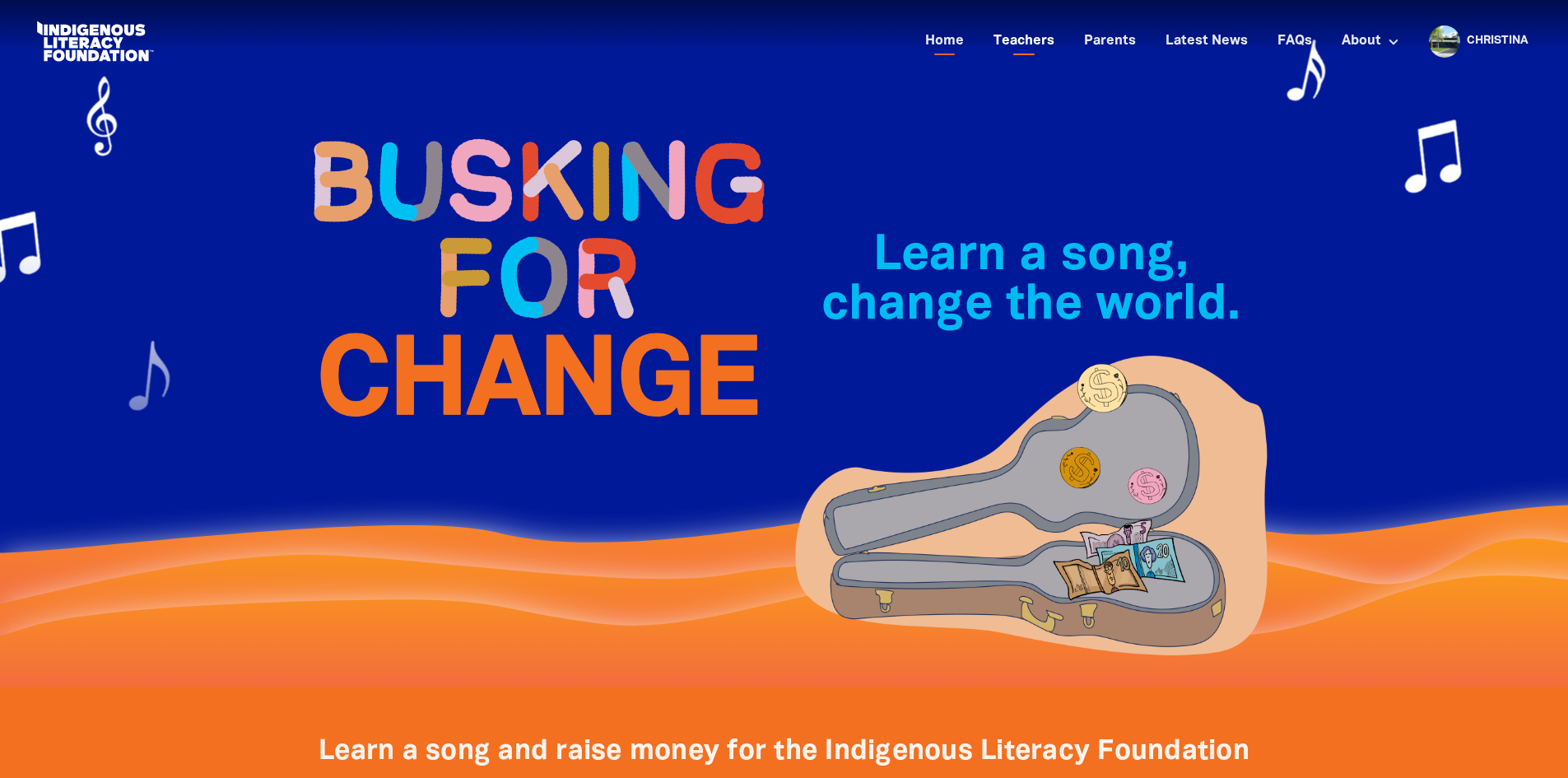 click on "Teachers" at bounding box center (1024, 41) 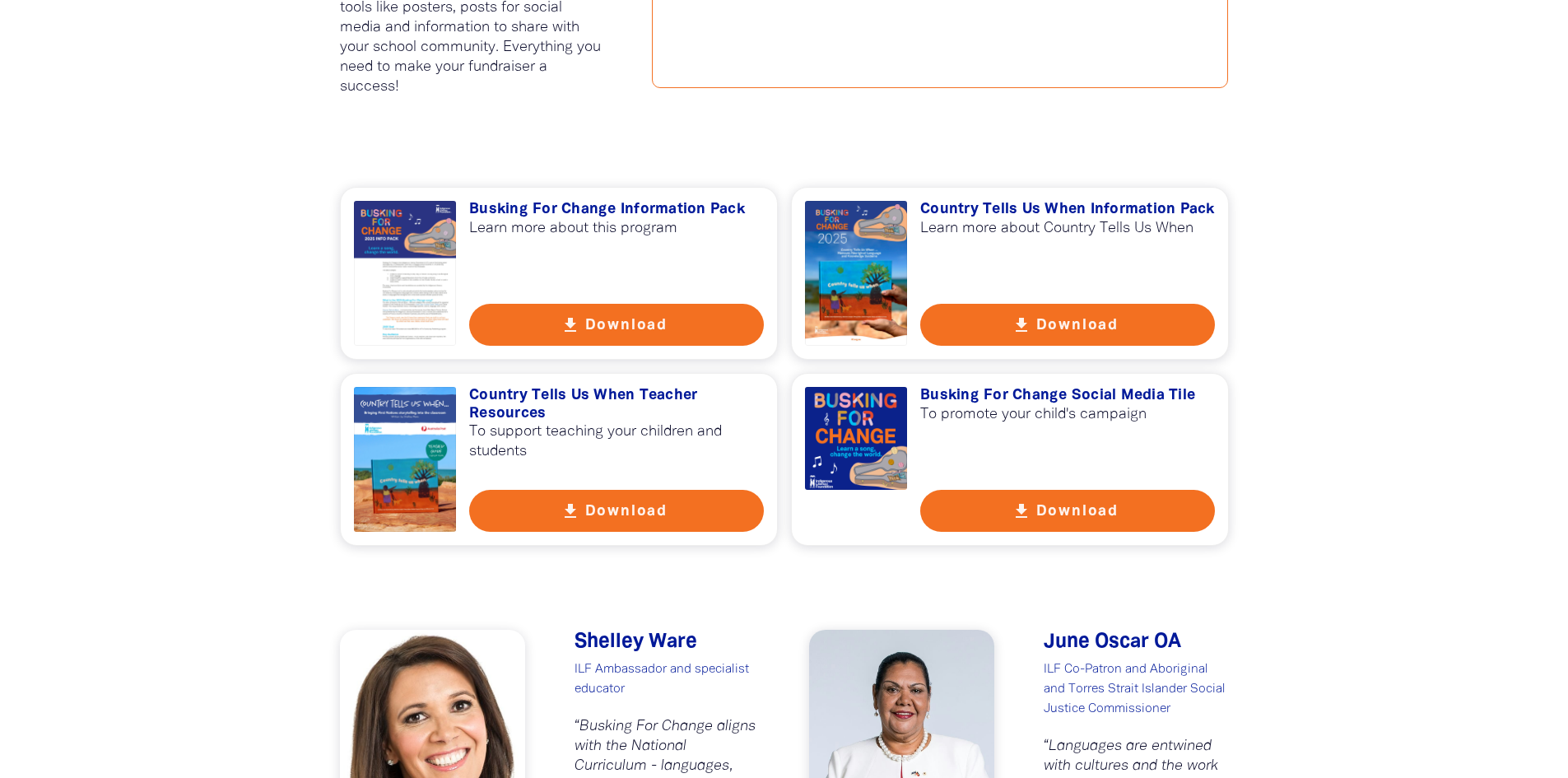 scroll, scrollTop: 1070, scrollLeft: 0, axis: vertical 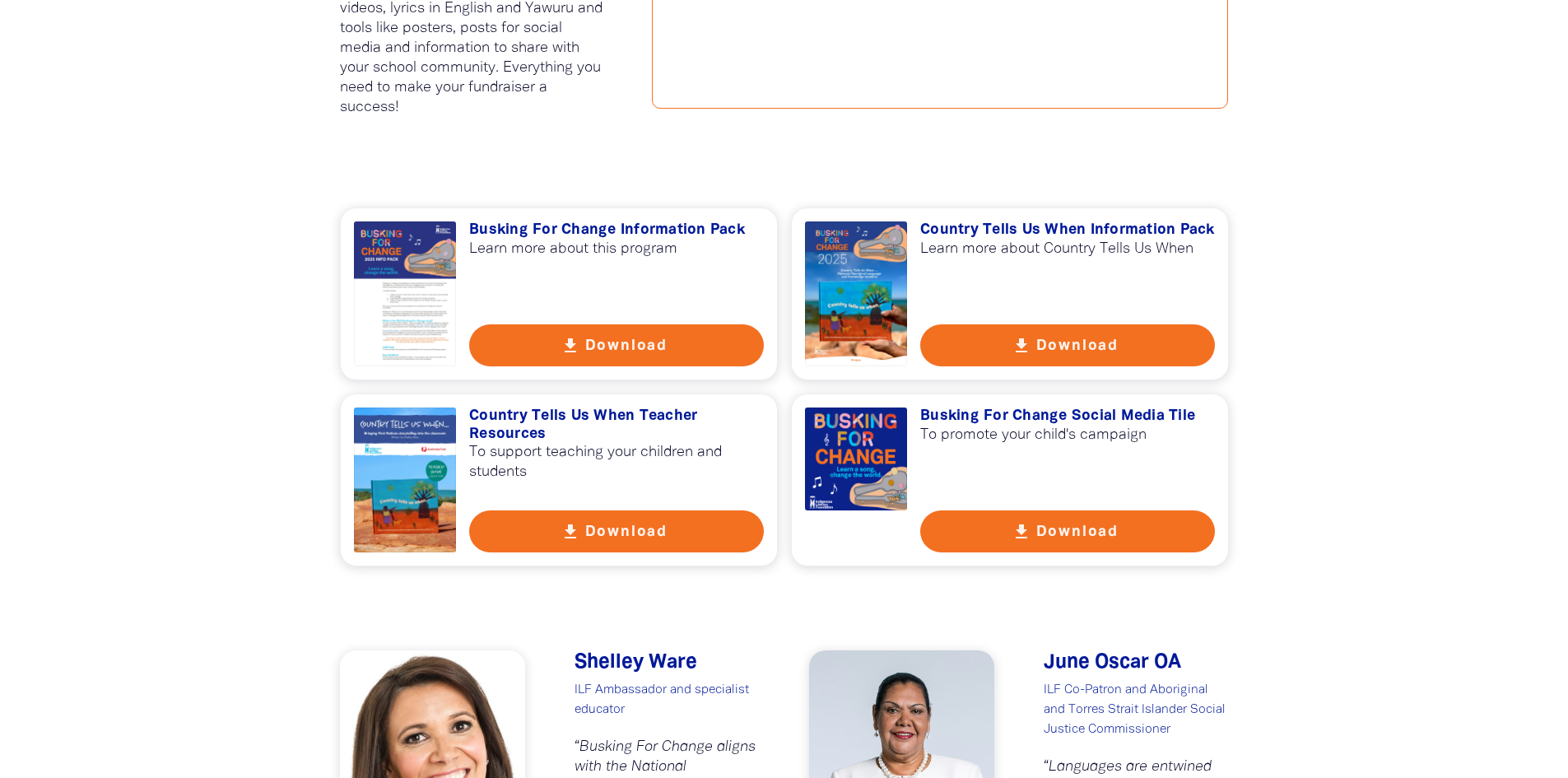 click on "get_app   Download" at bounding box center (616, 345) 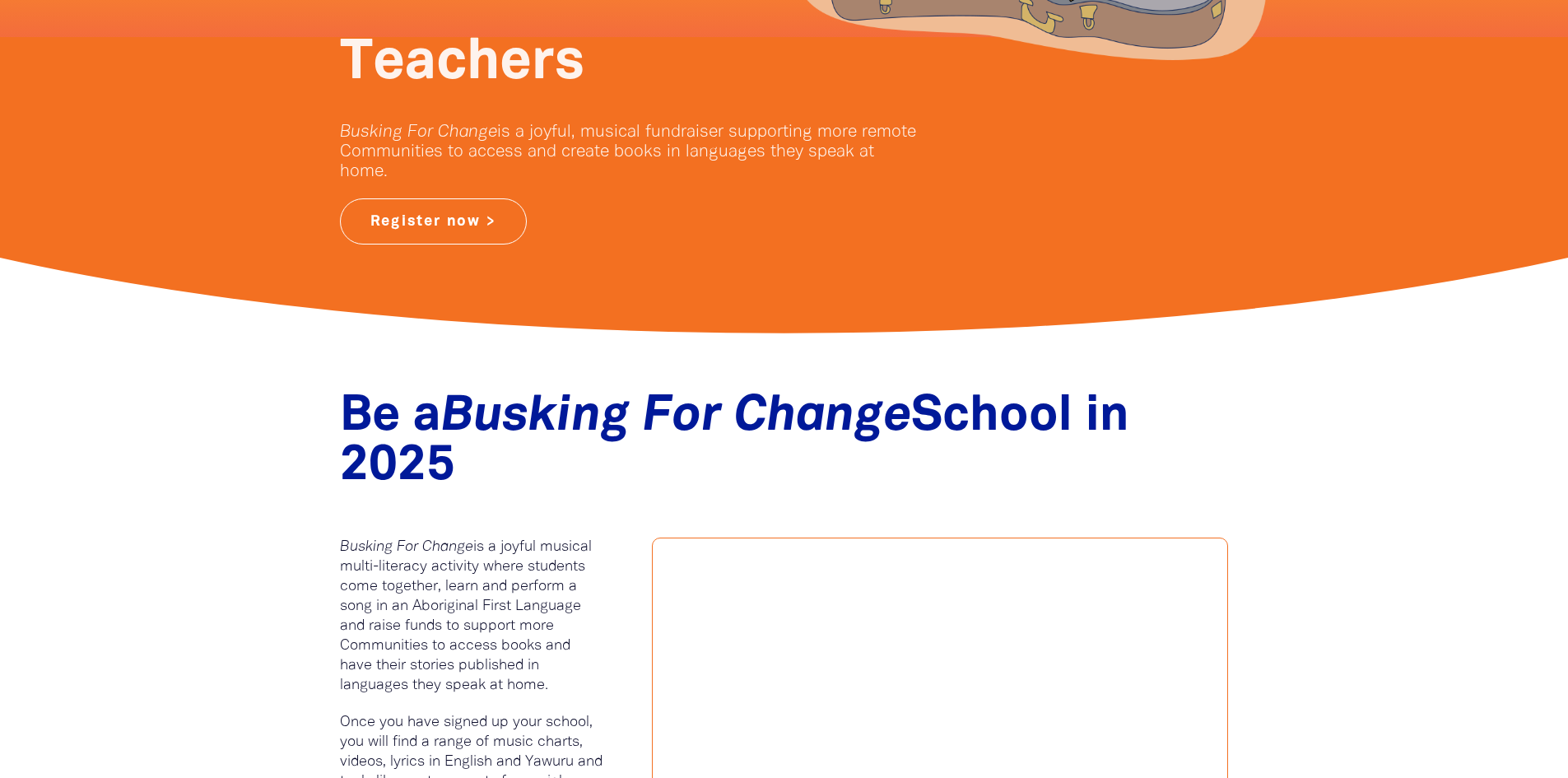 scroll, scrollTop: 0, scrollLeft: 0, axis: both 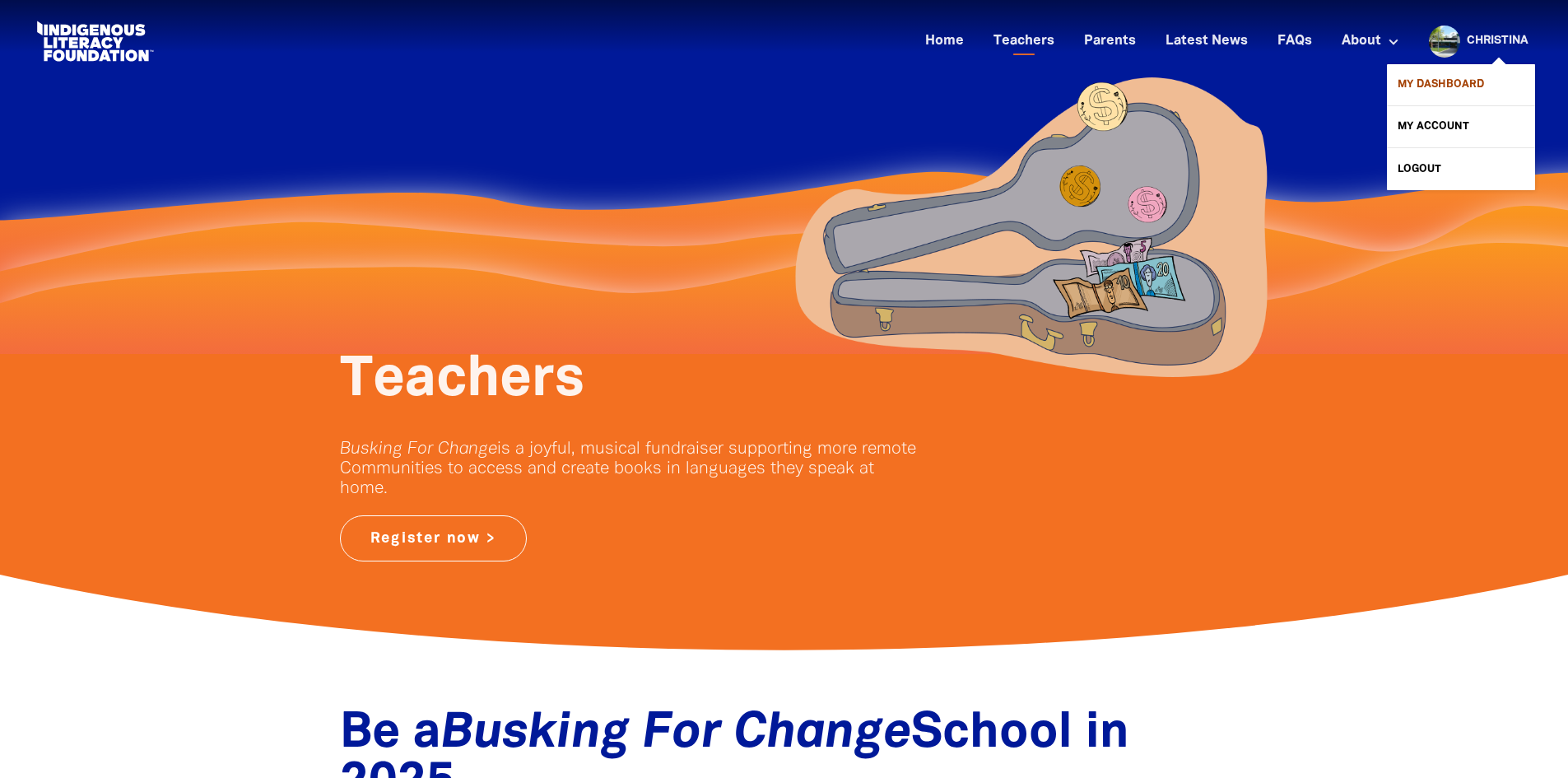 click on "My Dashboard" at bounding box center [1461, 85] 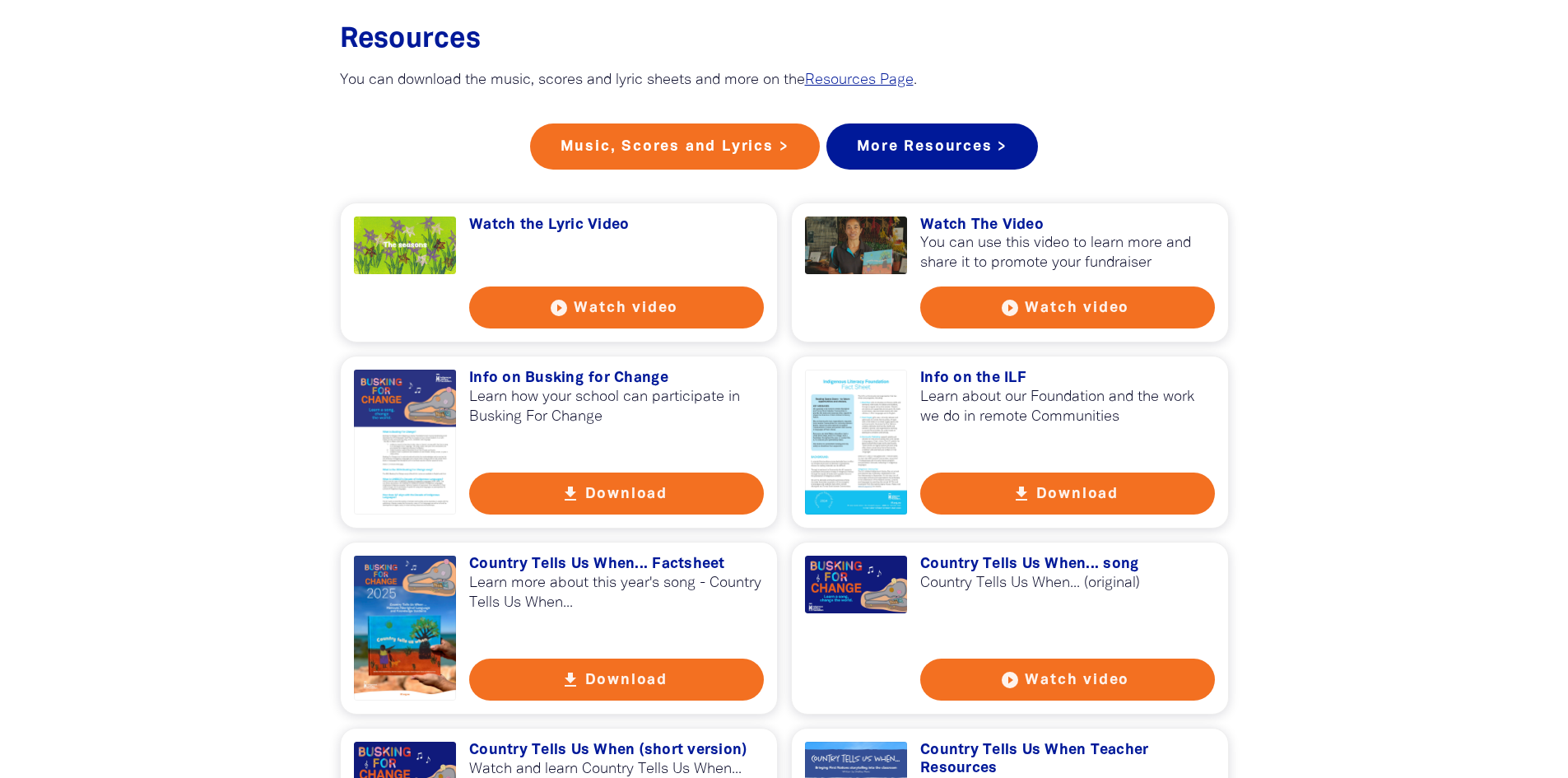 scroll, scrollTop: 1235, scrollLeft: 0, axis: vertical 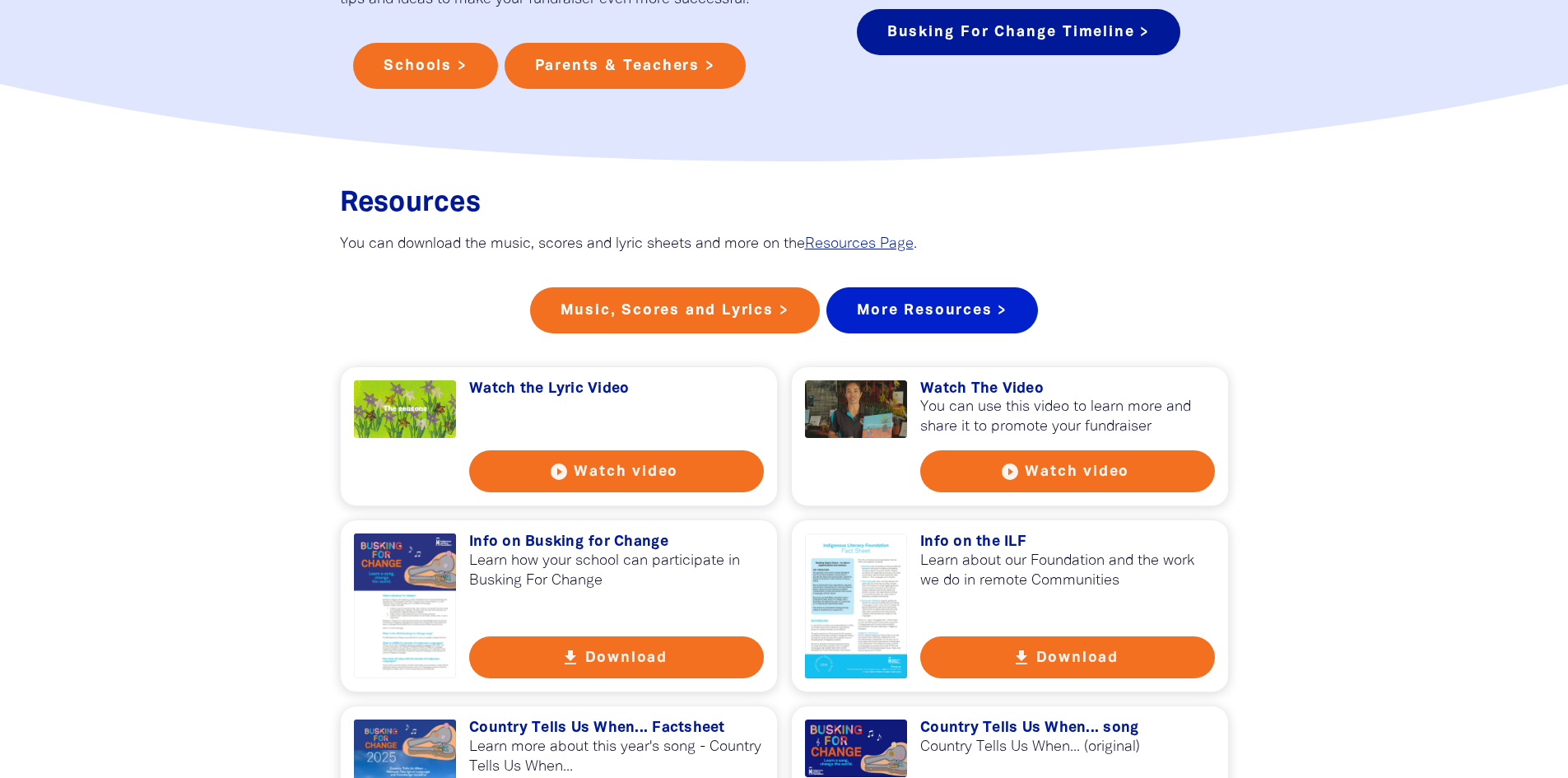 click on "More Resources >" at bounding box center (933, 310) 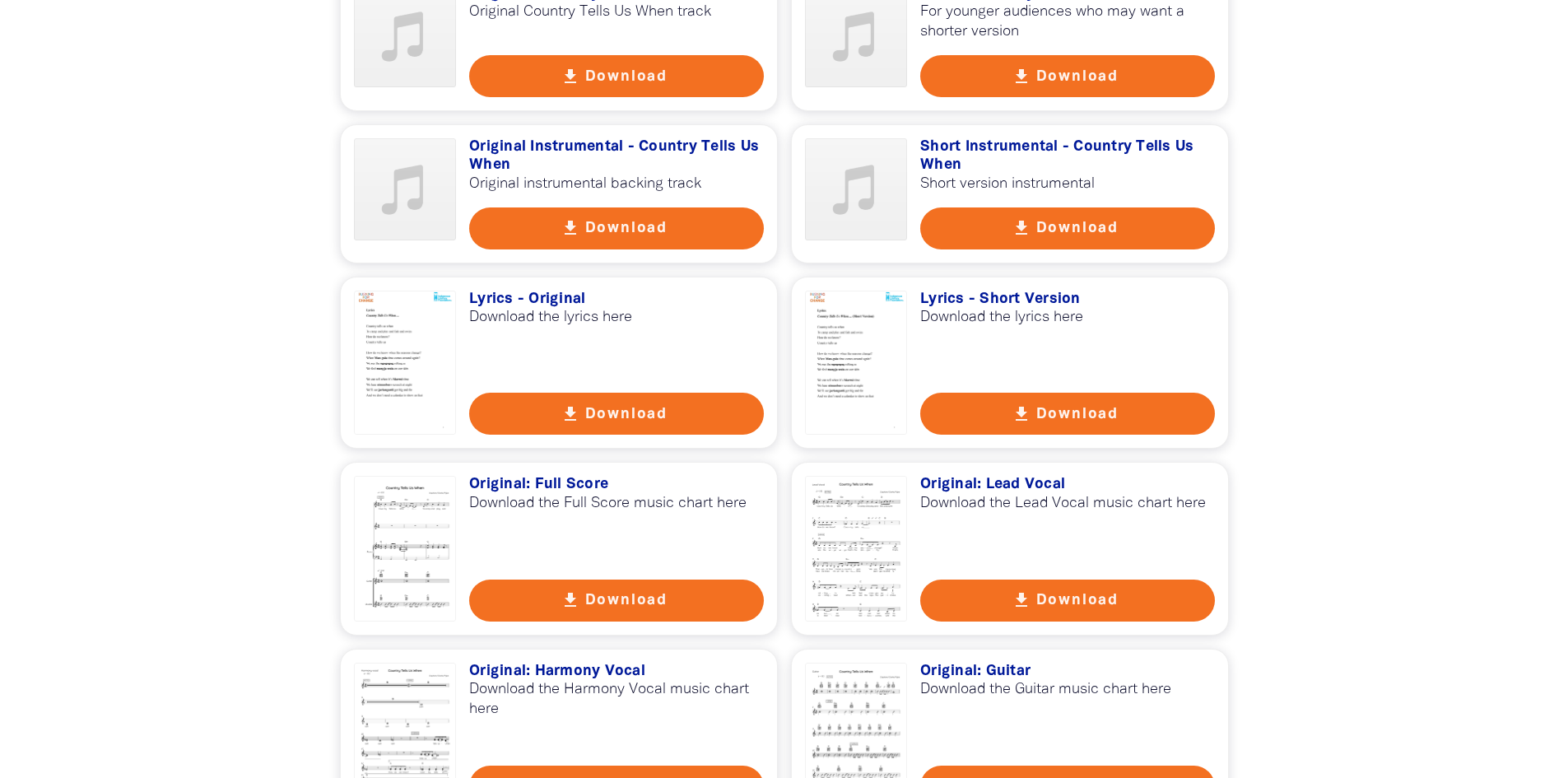 scroll, scrollTop: 3128, scrollLeft: 0, axis: vertical 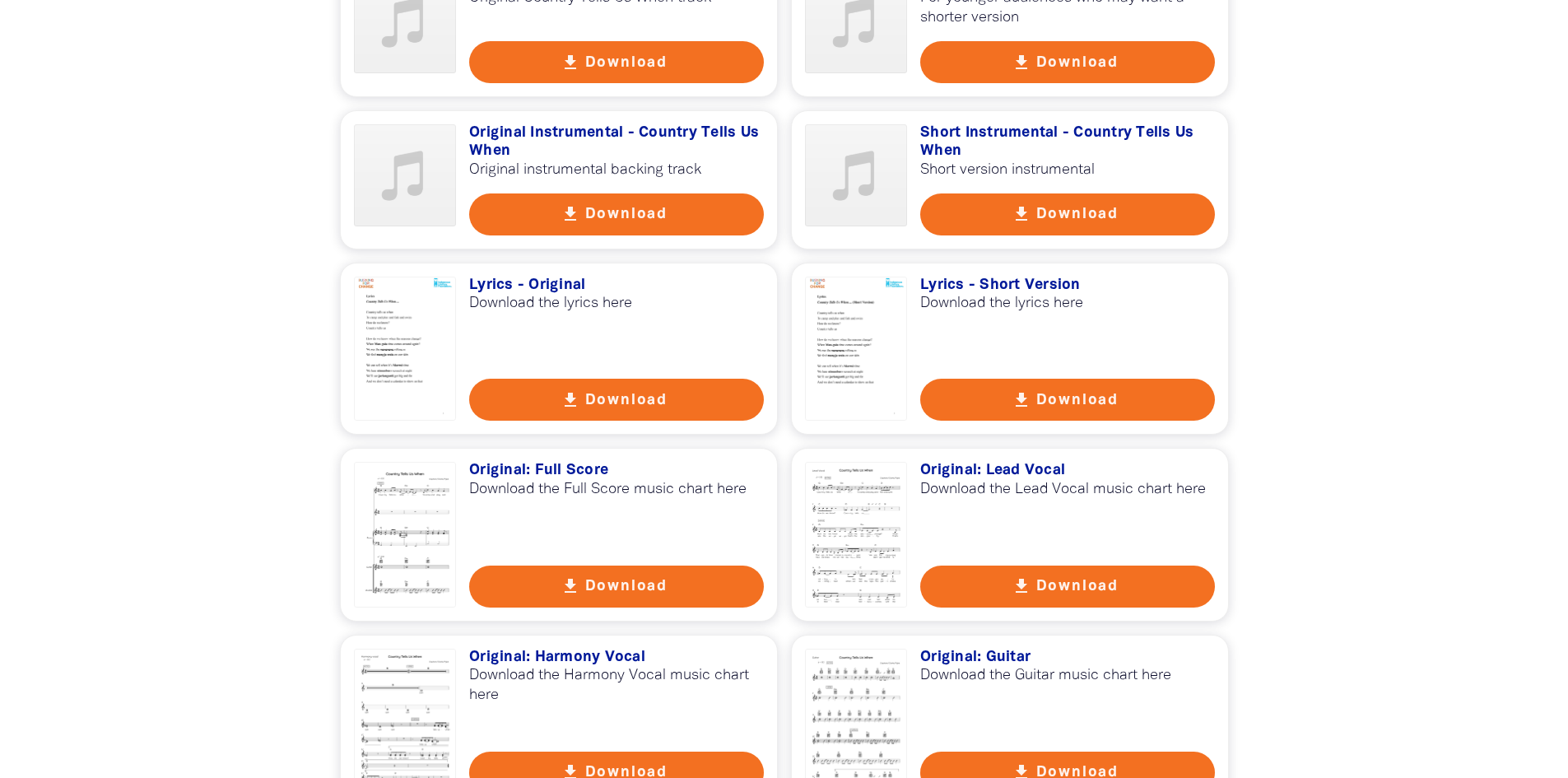 click on "get_app   Download" at bounding box center (1068, 399) 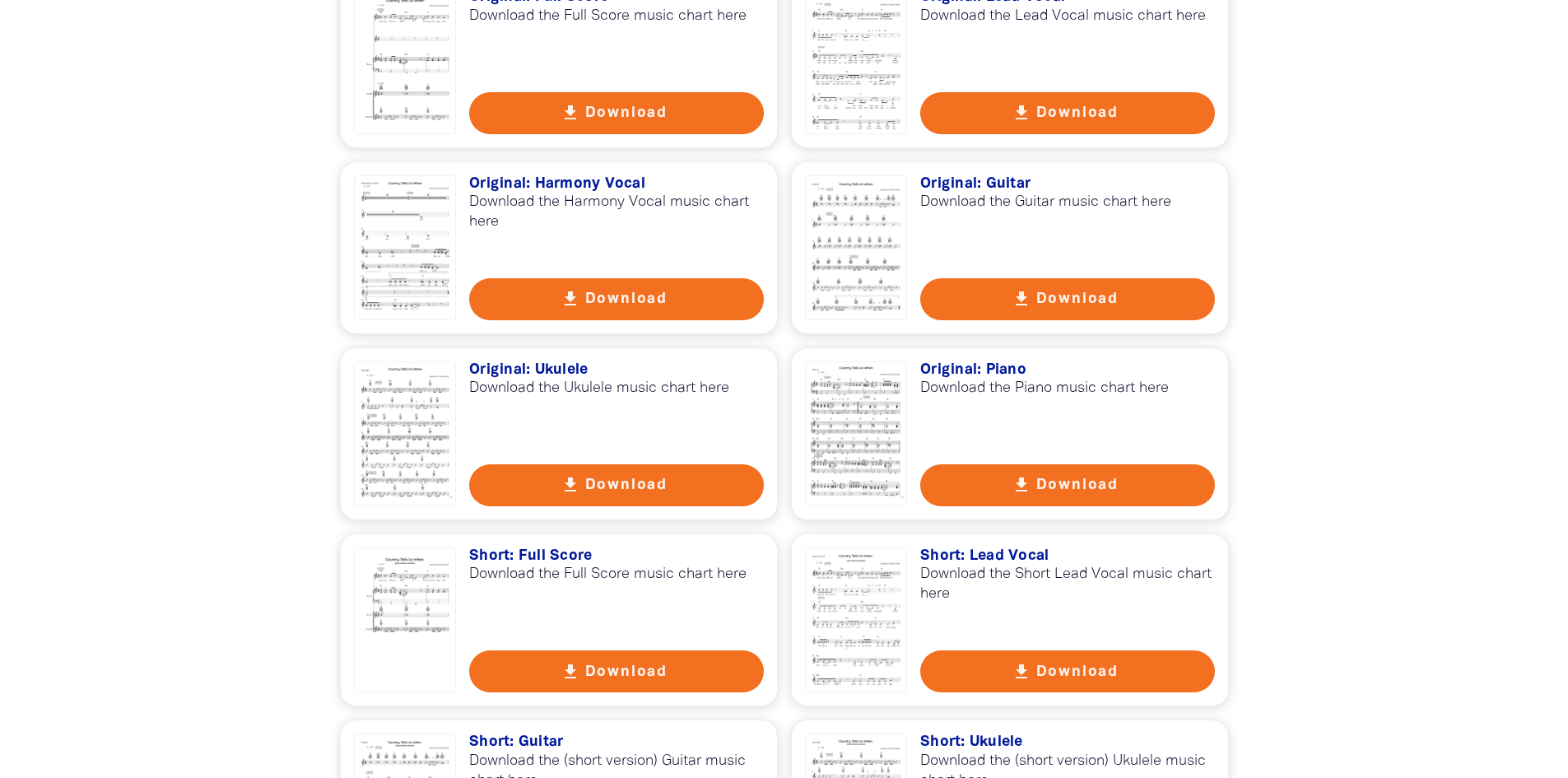 scroll, scrollTop: 3622, scrollLeft: 0, axis: vertical 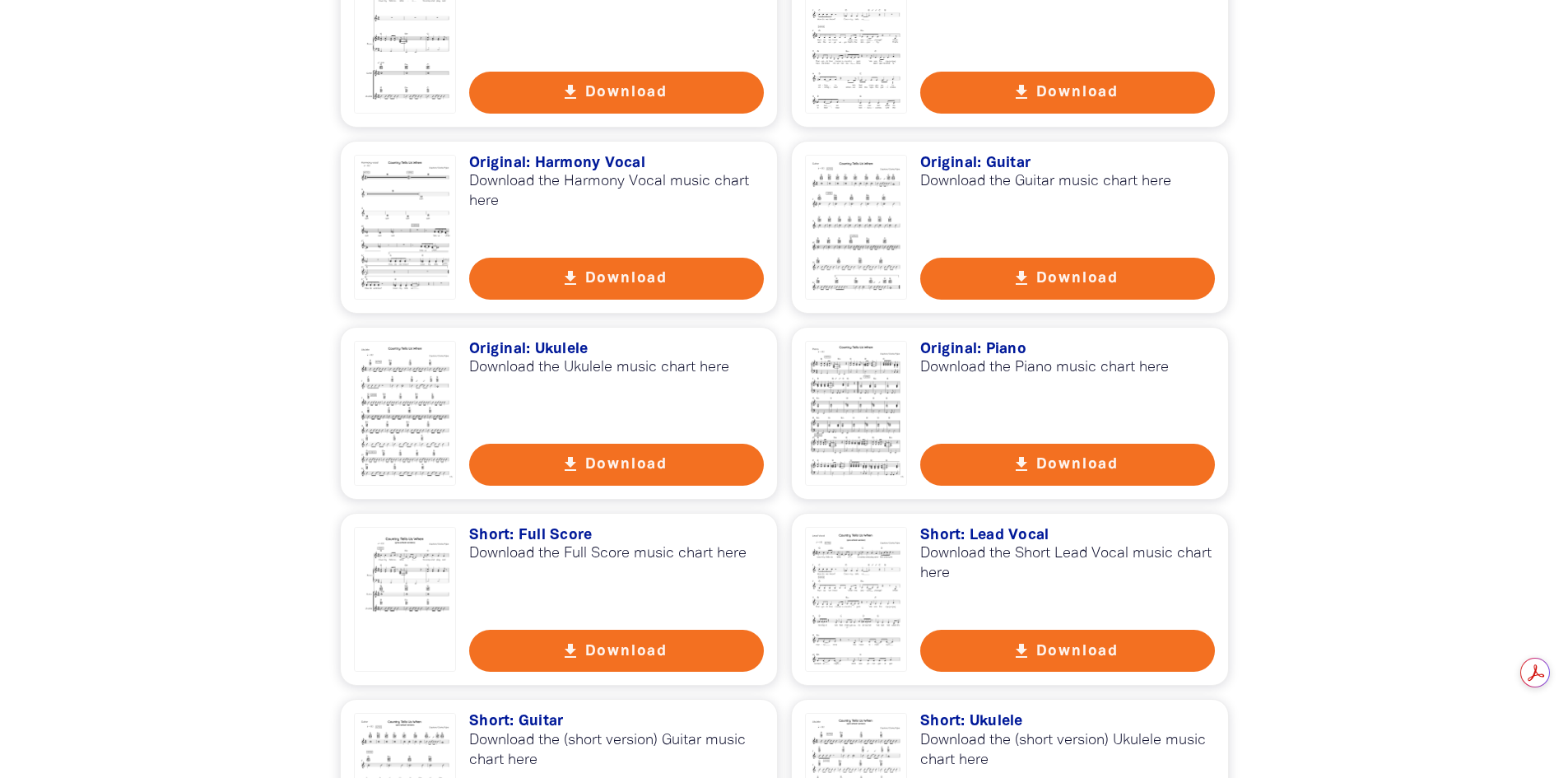 click on "get_app   Download" at bounding box center (616, 464) 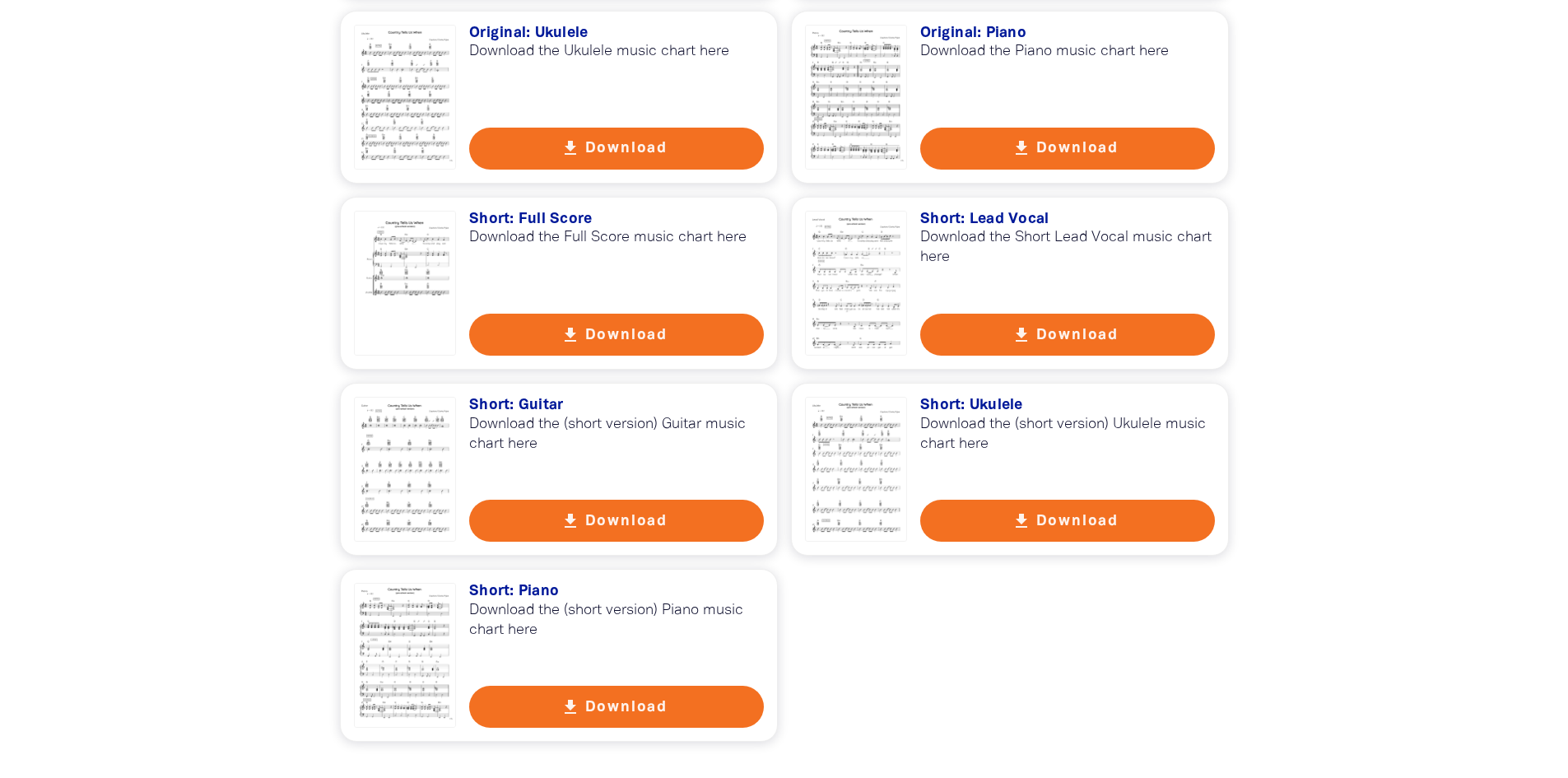 scroll, scrollTop: 3952, scrollLeft: 0, axis: vertical 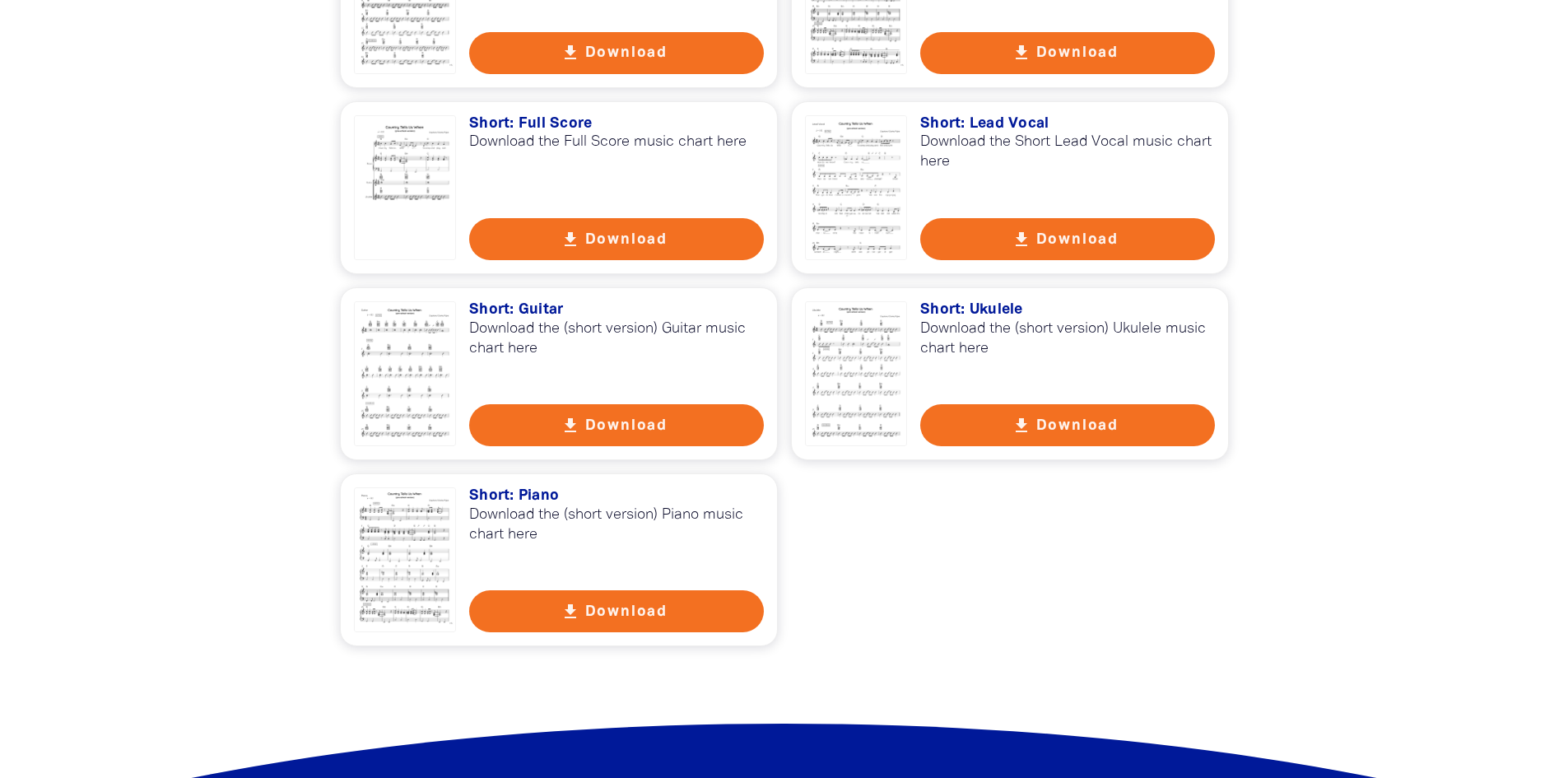 click on "get_app   Download" at bounding box center (616, 239) 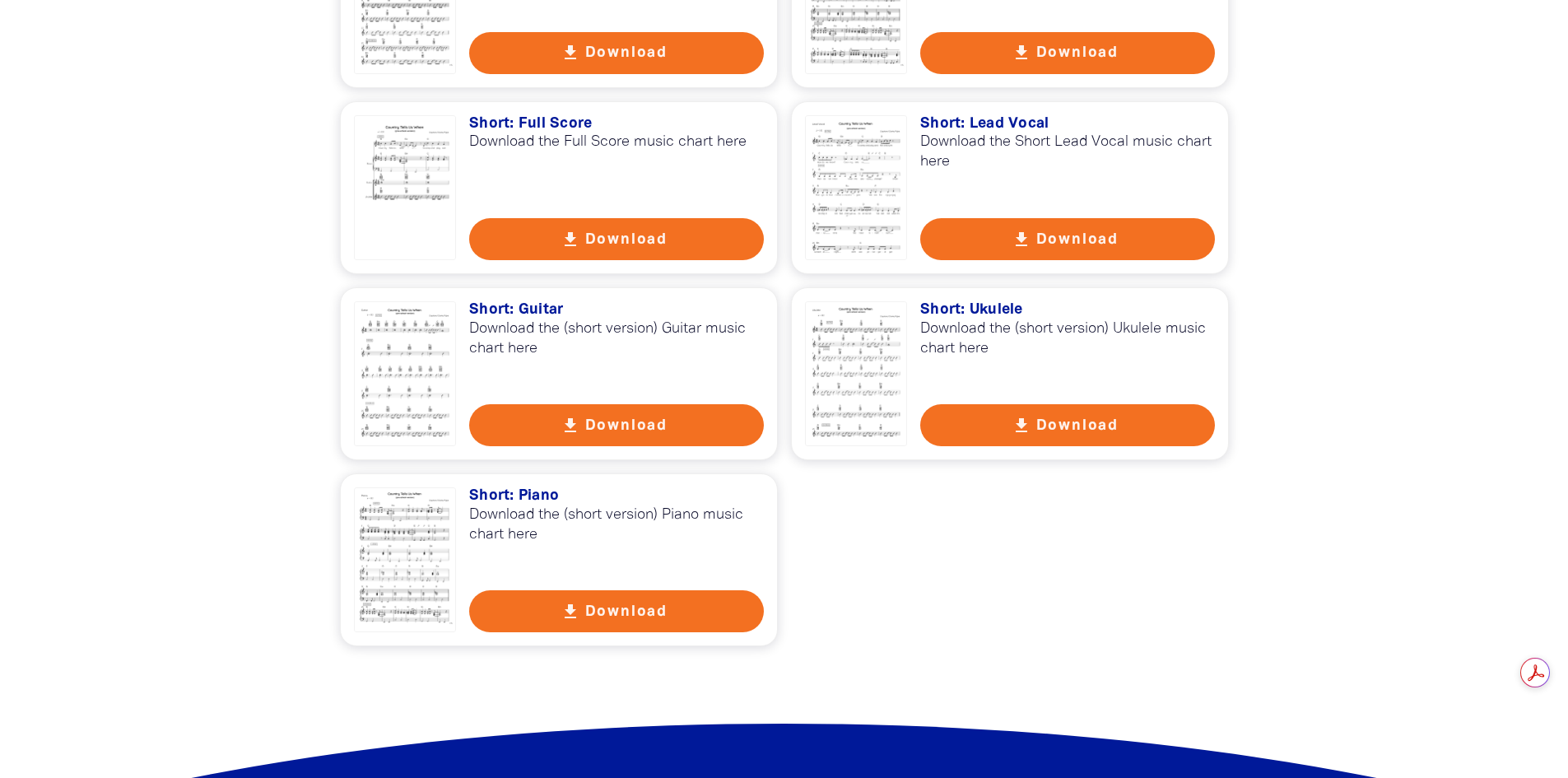 click on "Music, Lyrics and Charts get_app Original - Country Tells Us When Original Country Tells Us When track get_app   Download get_app Short - Country Tells Us When For younger audiences who may want a shorter version get_app   Download get_app Original Instrumental - Country Tells Us When Original instrumental backing track get_app   Download get_app Short Instrumental - Country Tells Us When Short version instrumental get_app   Download get_app Lyrics - Original Download the lyrics here get_app   Download get_app Lyrics - Short Version Download the lyrics here get_app   Download get_app Original: Full Score Download the Full Score music chart here get_app   Download get_app Original: Lead Vocal Download the Lead Vocal music chart here get_app   Download get_app Original: Harmony Vocal Download the Harmony Vocal music chart here get_app   Download get_app Original: Guitar Download the Guitar music chart here get_app   Download get_app Original: Ukulele Download the Ukulele music chart here get_app   Download" at bounding box center [784, -174] 